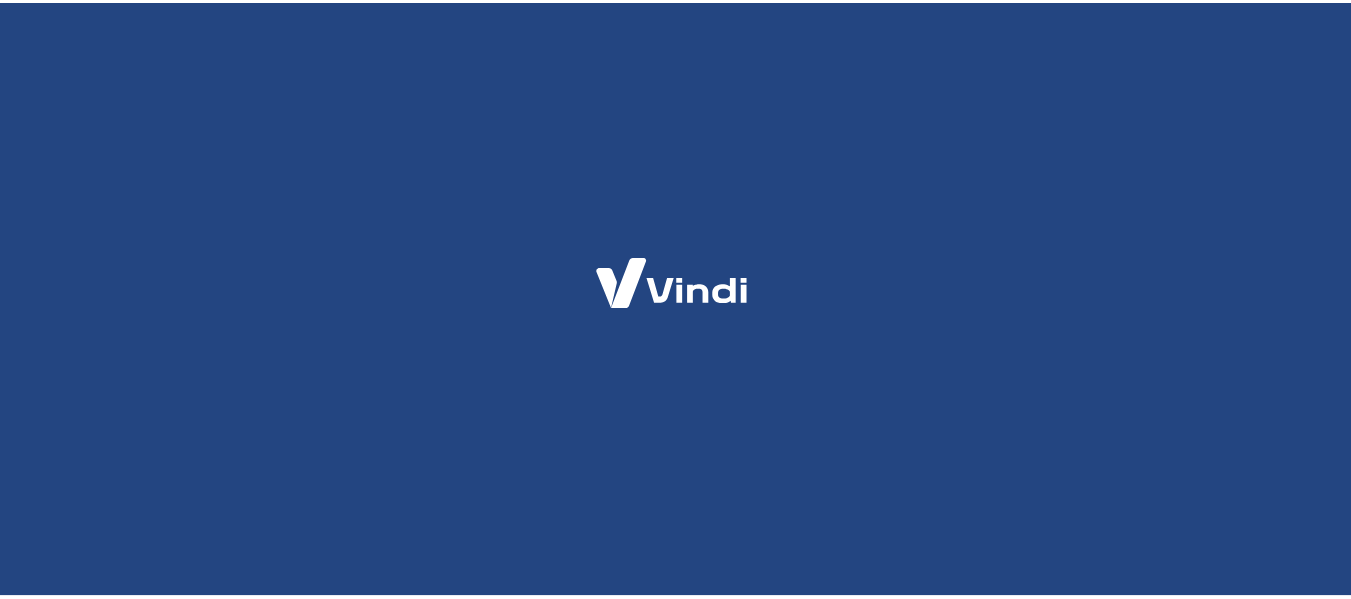 scroll, scrollTop: 0, scrollLeft: 0, axis: both 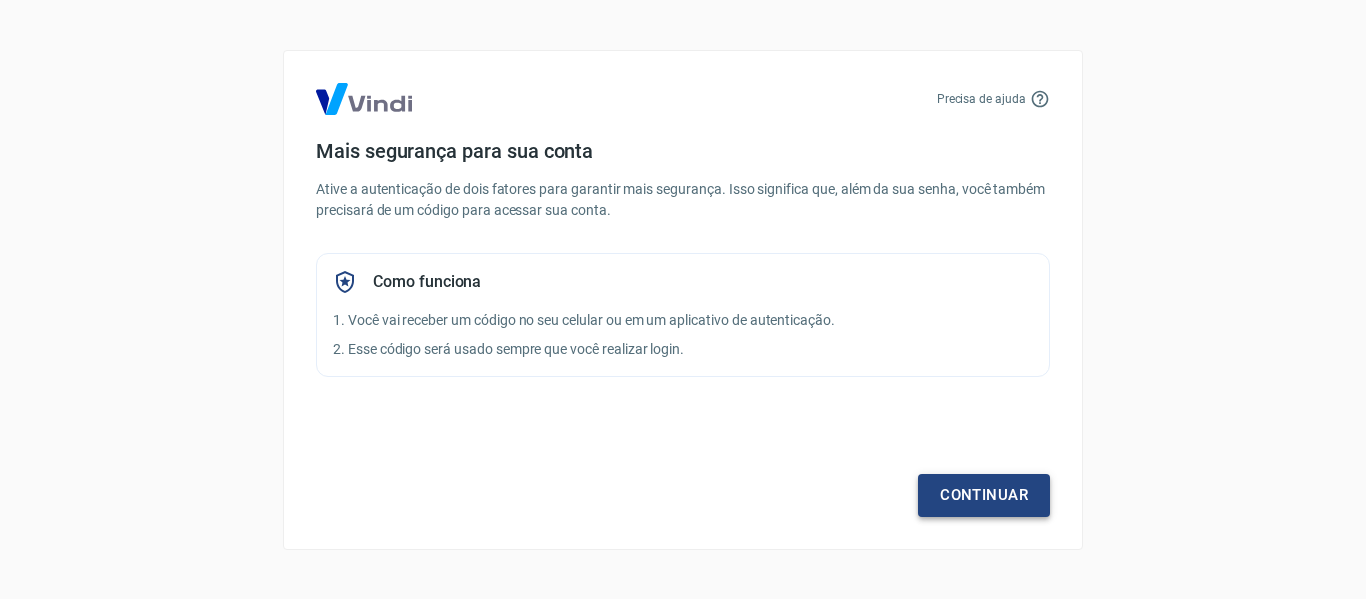 click on "Continuar" at bounding box center [984, 495] 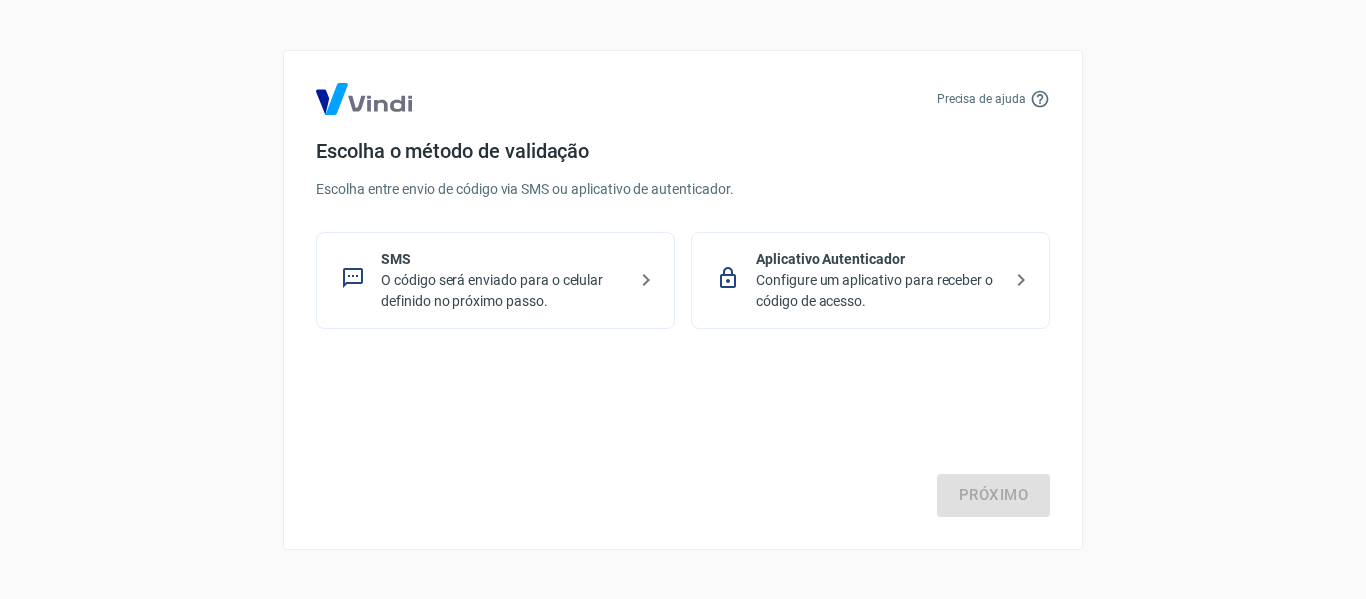 click on "SMS O código será enviado para o celular definido no próximo passo." at bounding box center (495, 280) 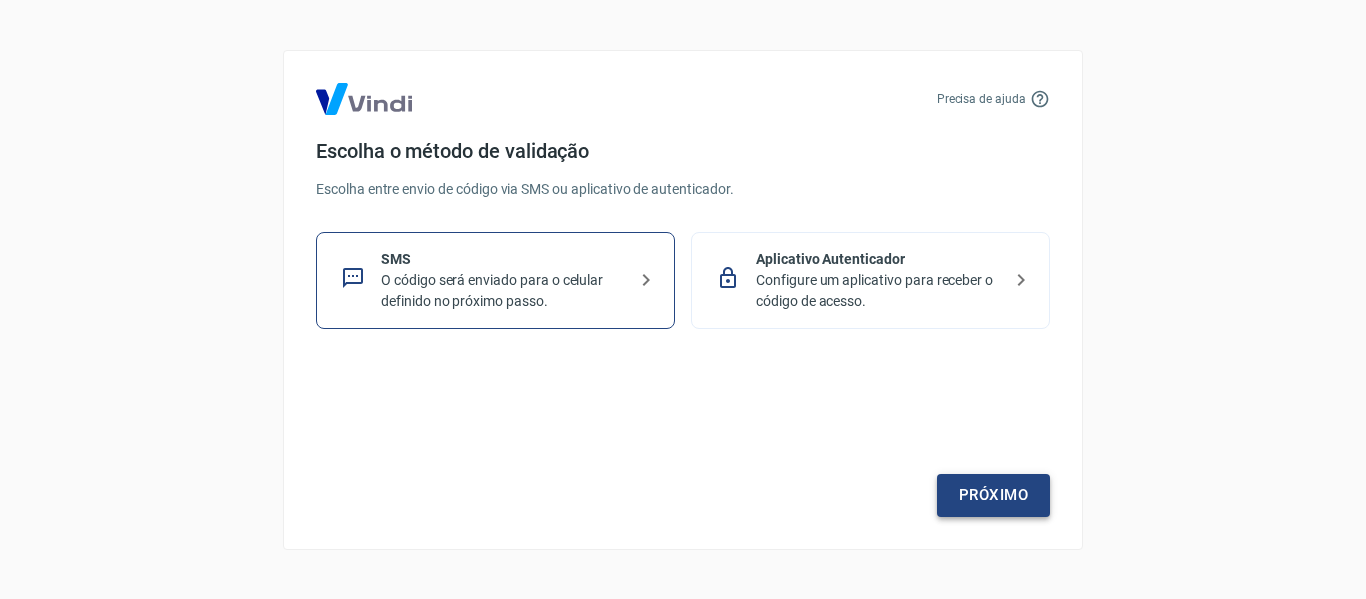 click on "Próximo" at bounding box center (993, 495) 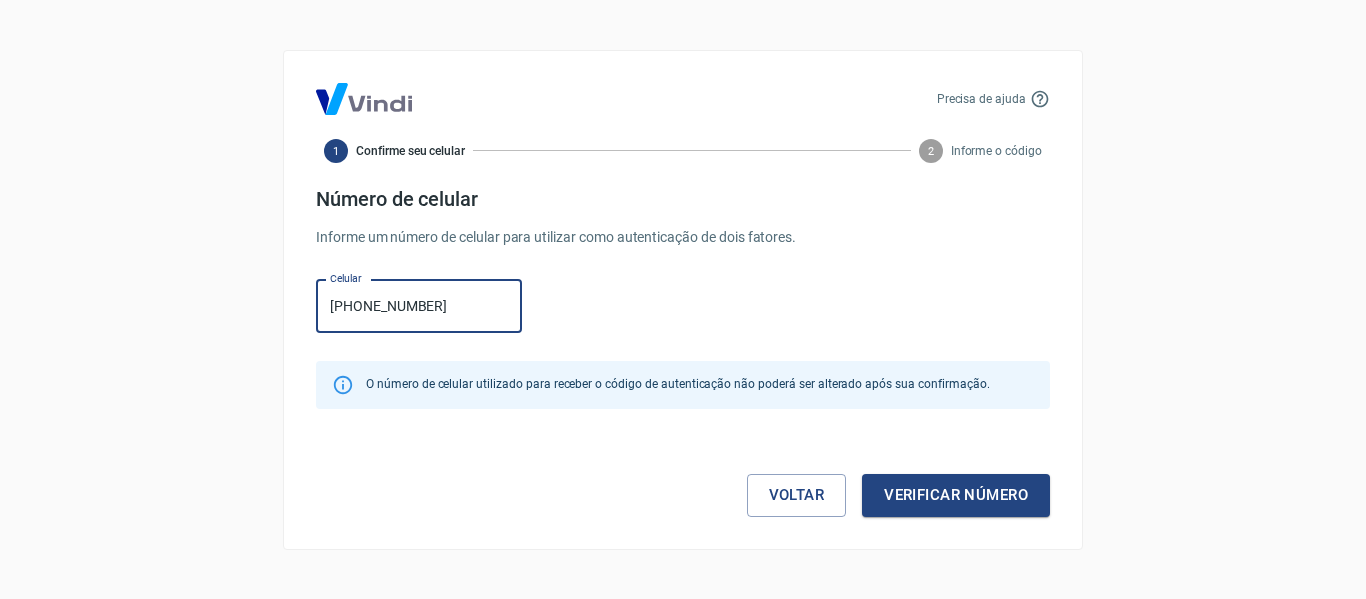 type on "(19) 98386-4000" 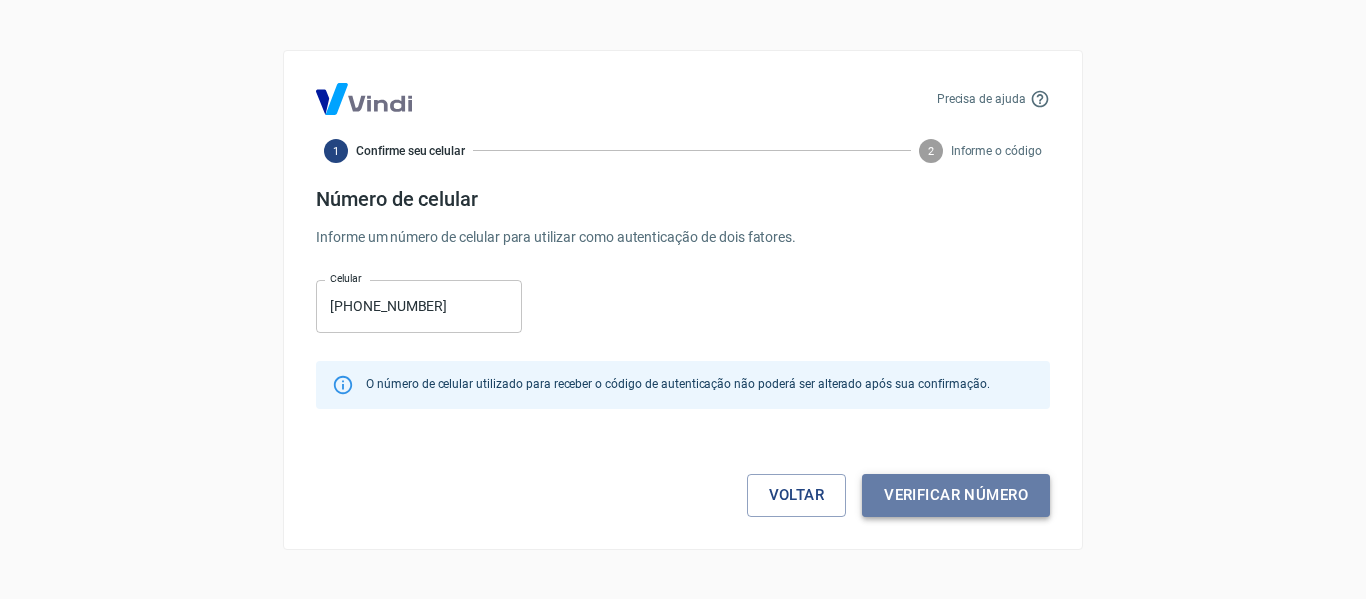 click on "Verificar número" at bounding box center (956, 495) 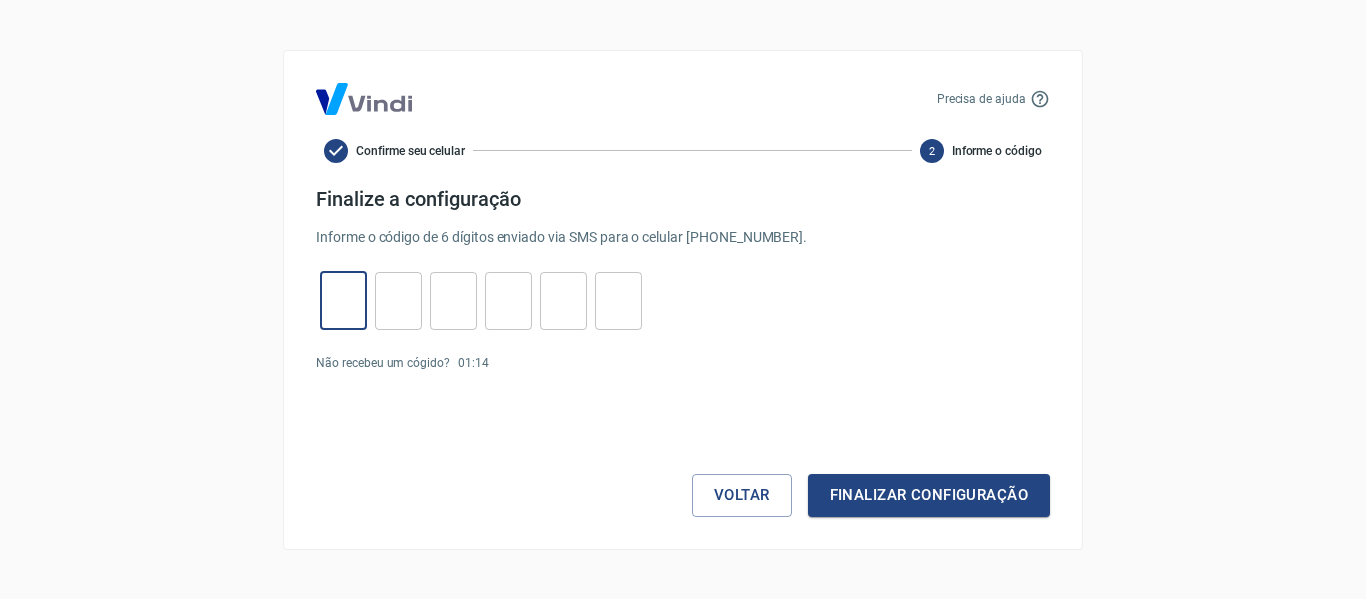 click at bounding box center (343, 300) 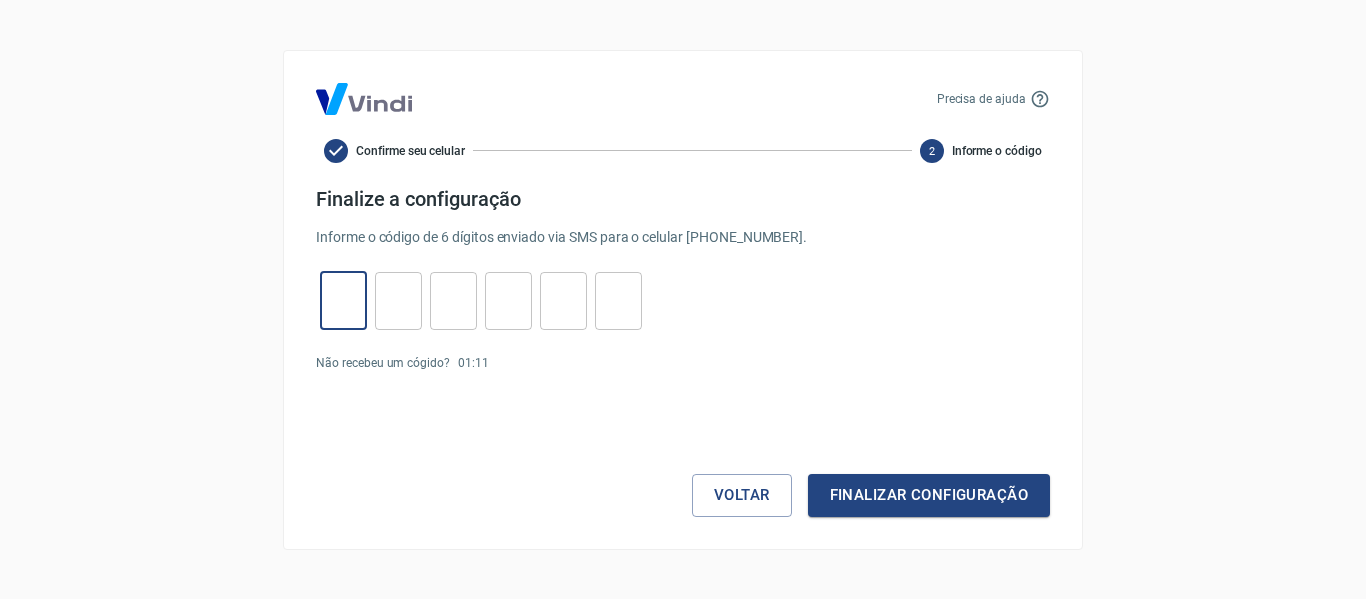 type on "8" 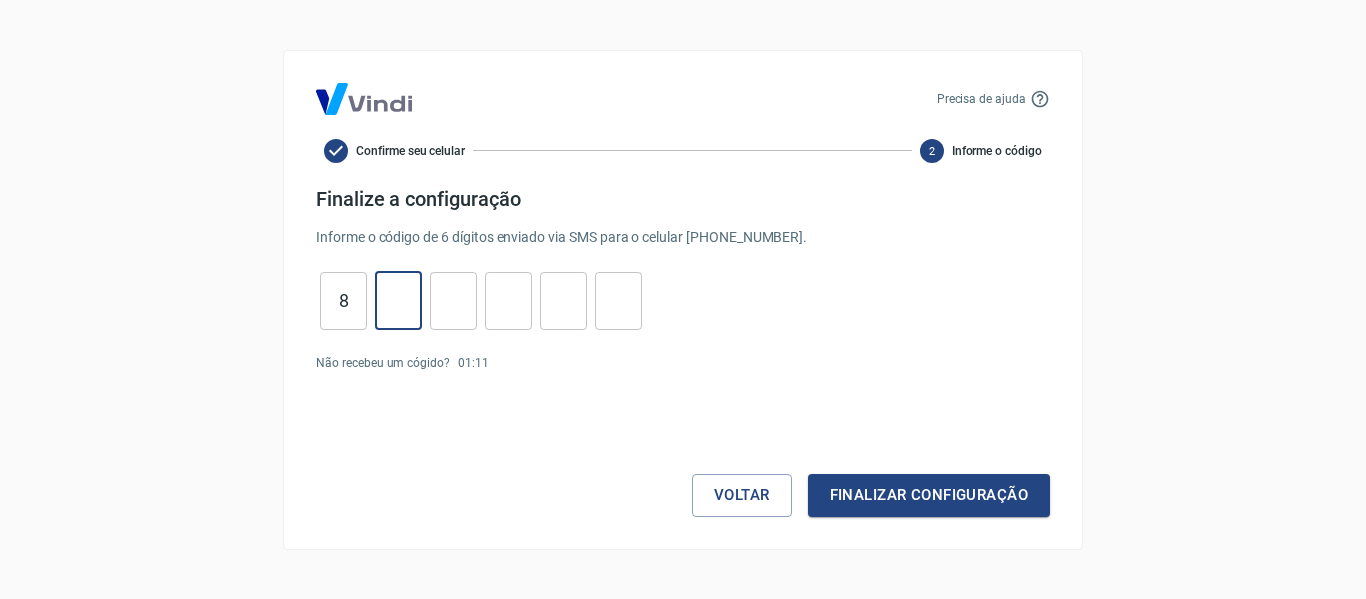 type on "2" 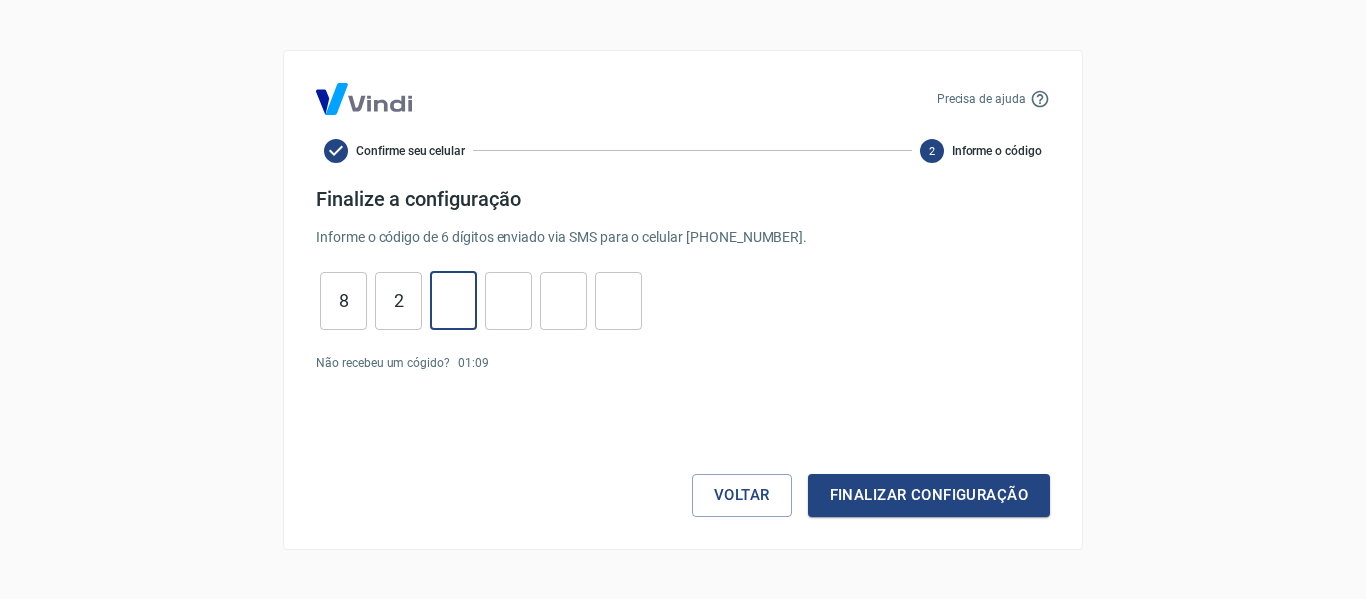 type on "3" 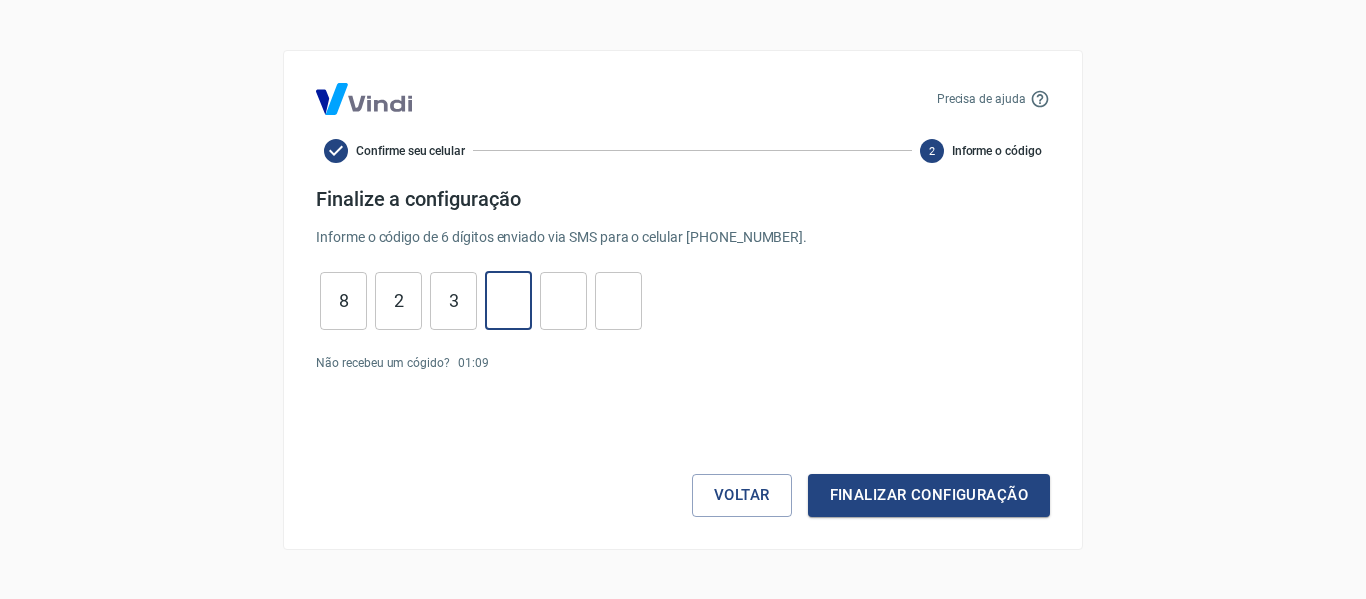 type on "0" 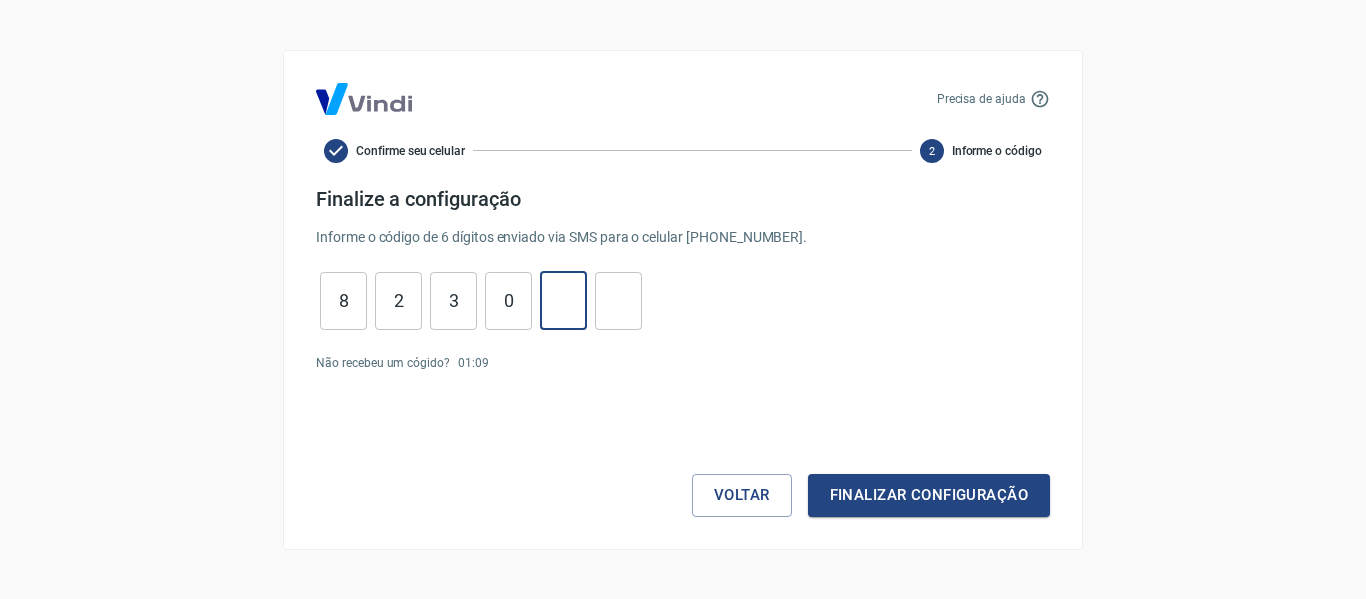 type on "6" 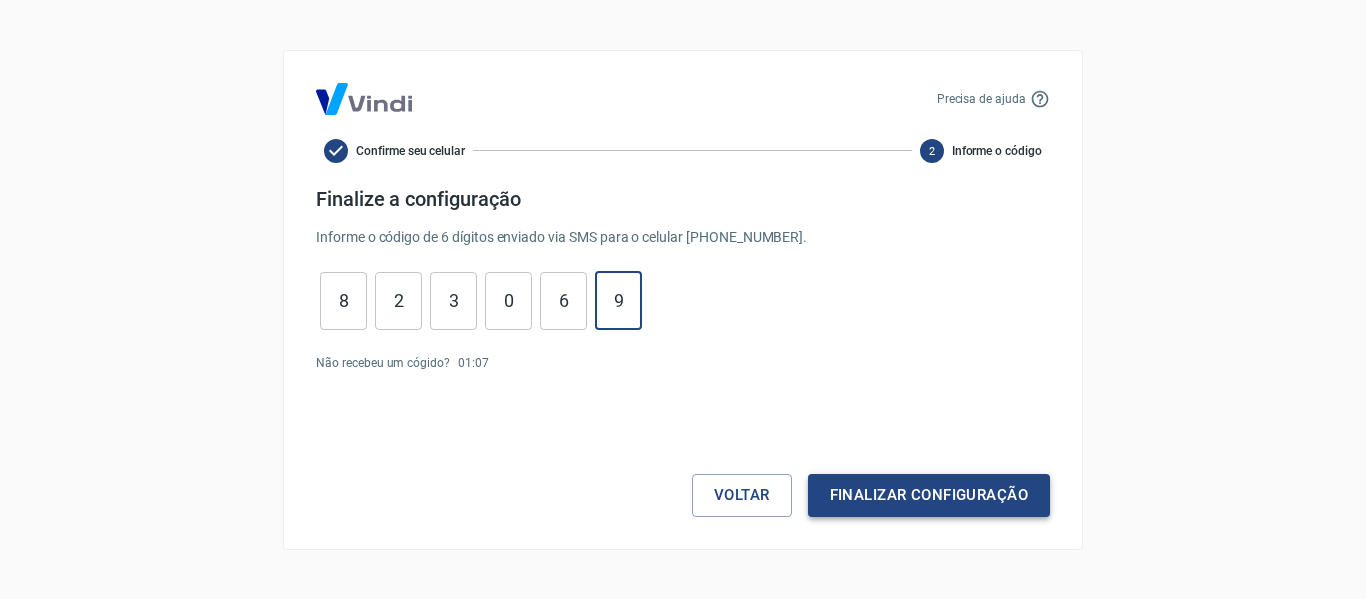 type on "9" 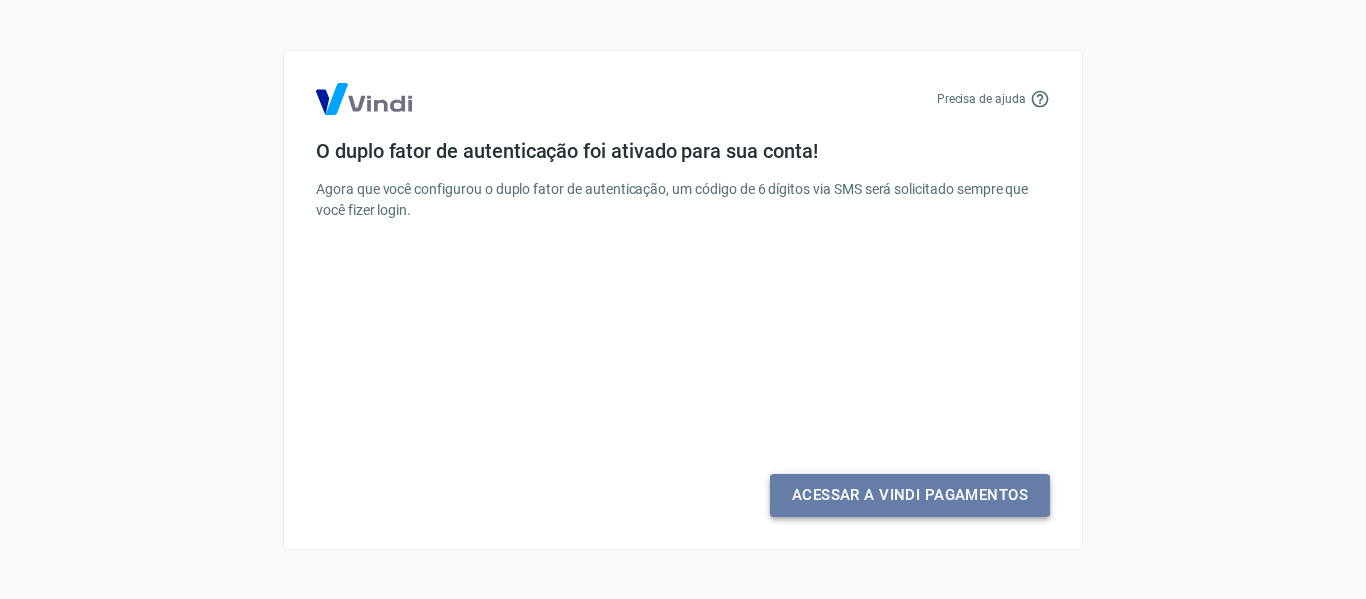click on "Acessar a Vindi Pagamentos" at bounding box center (910, 495) 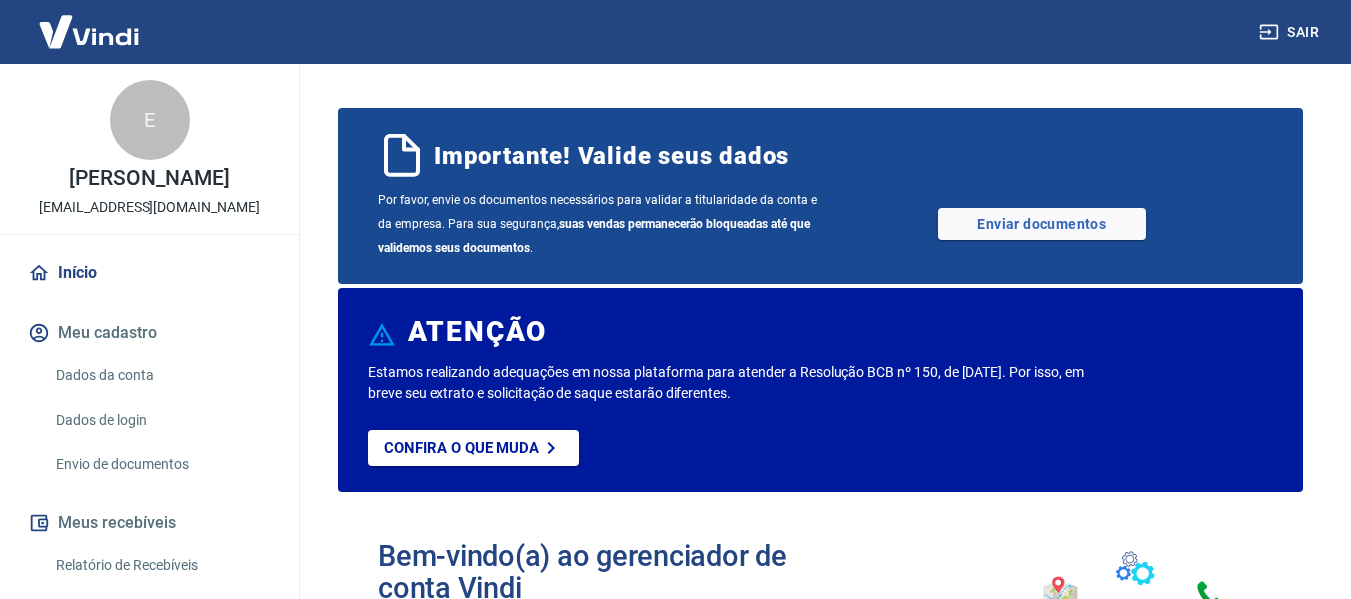 scroll, scrollTop: 0, scrollLeft: 0, axis: both 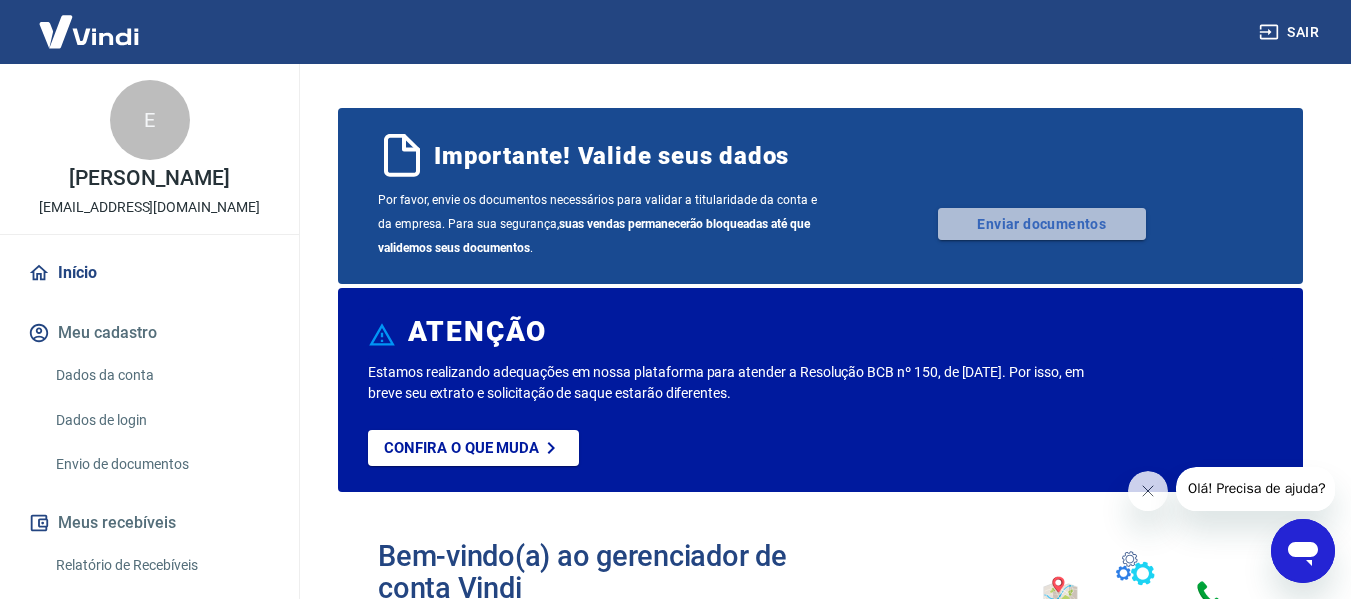 click on "Enviar documentos" at bounding box center [1042, 224] 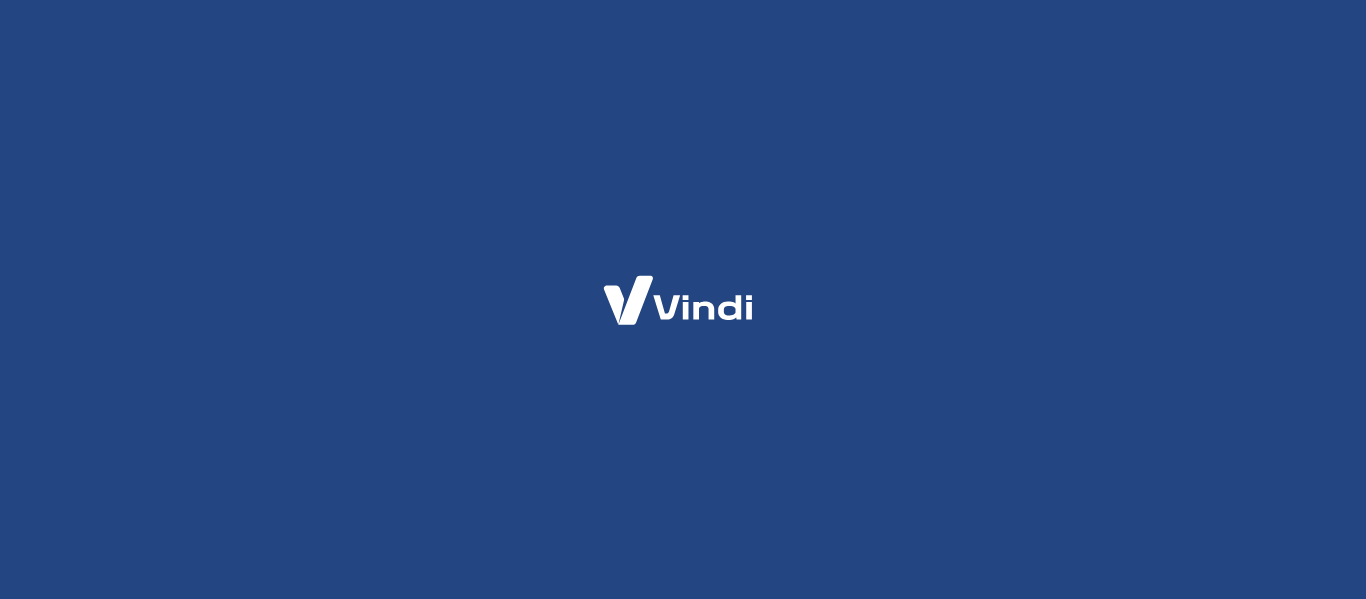 scroll, scrollTop: 0, scrollLeft: 0, axis: both 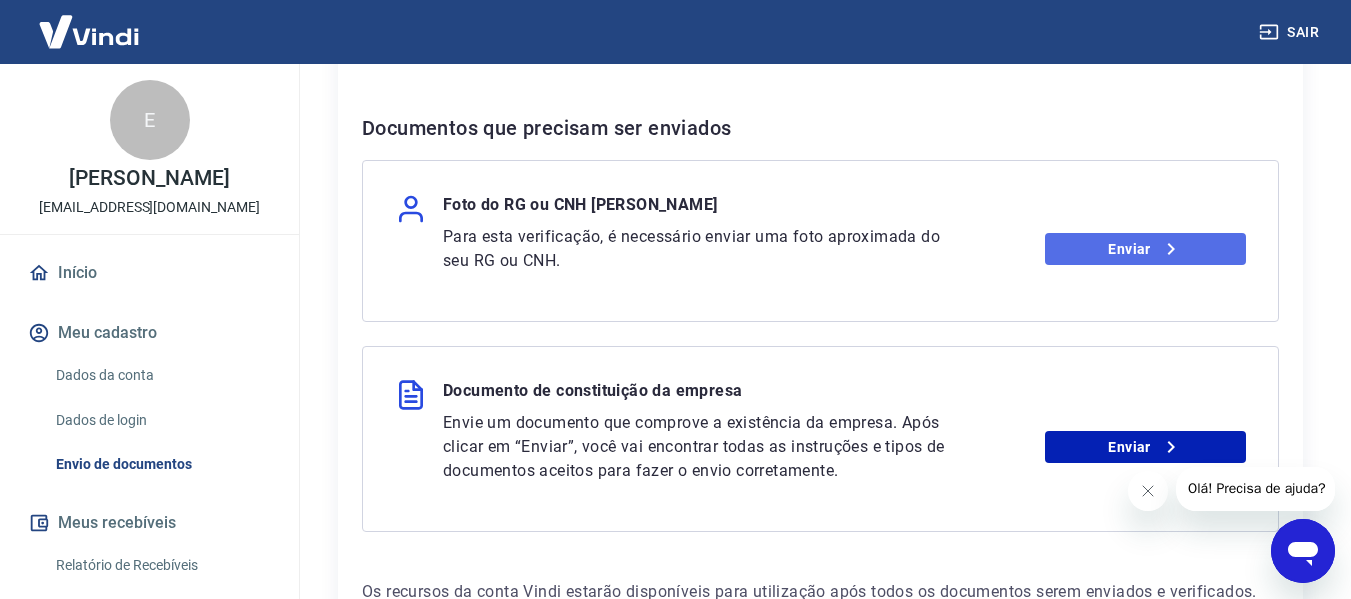 click on "Enviar" at bounding box center [1145, 249] 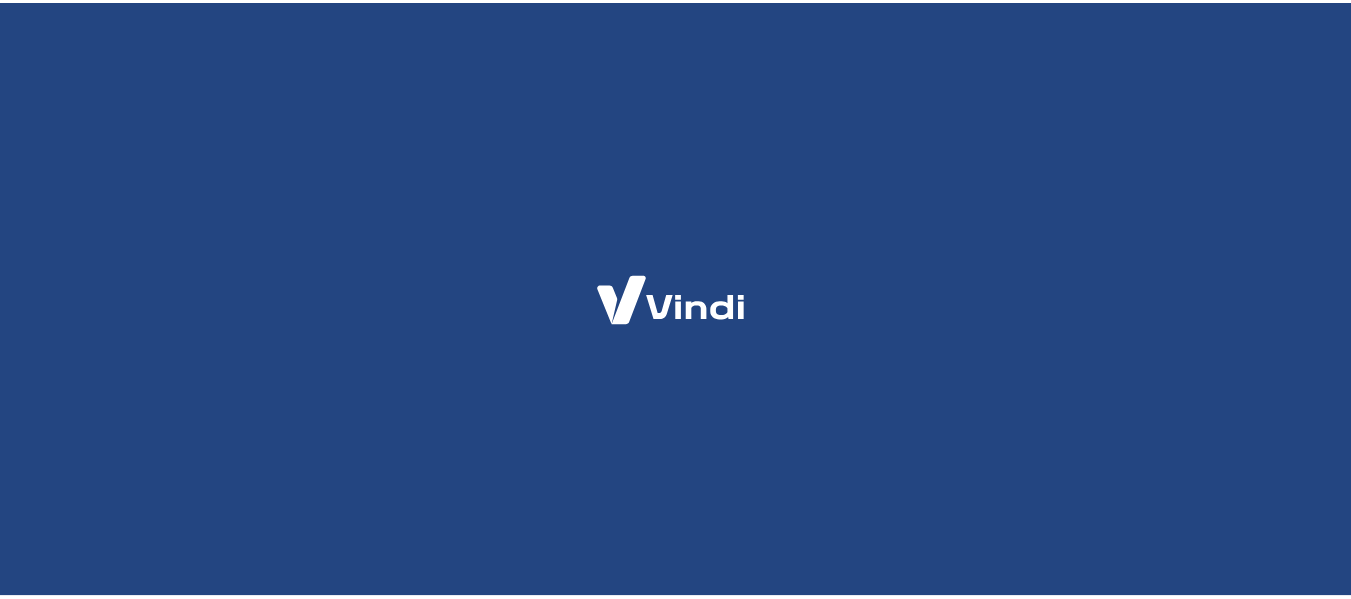 scroll, scrollTop: 0, scrollLeft: 0, axis: both 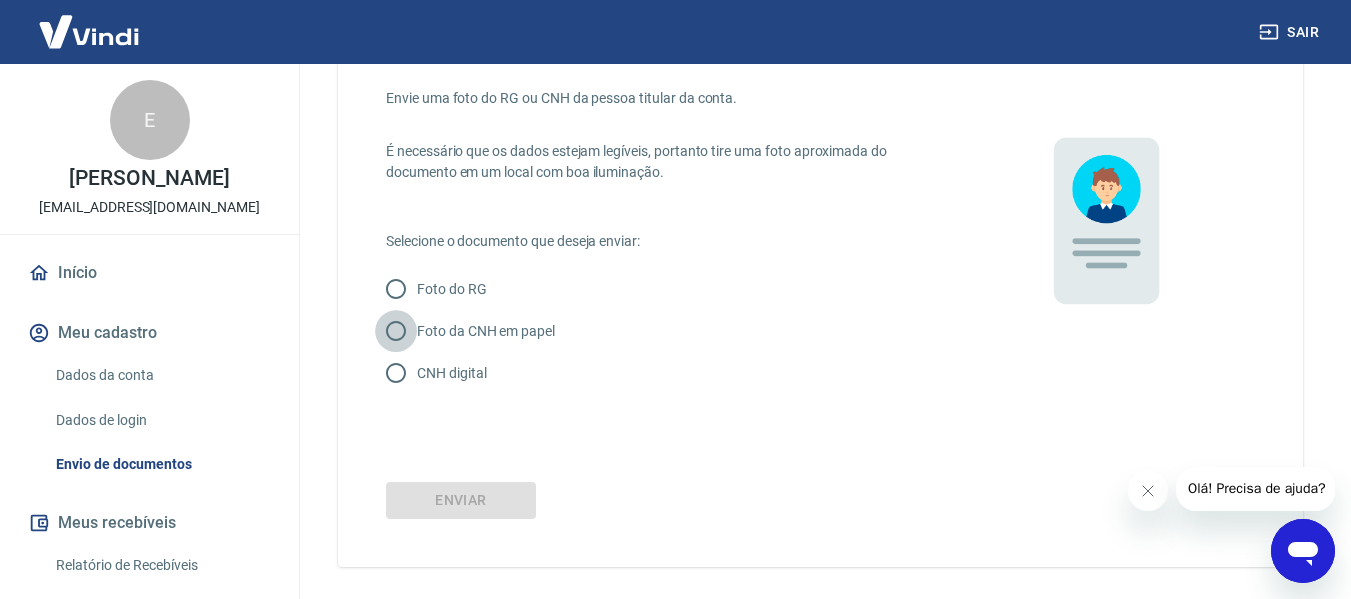 click on "Foto da CNH em papel" at bounding box center [396, 331] 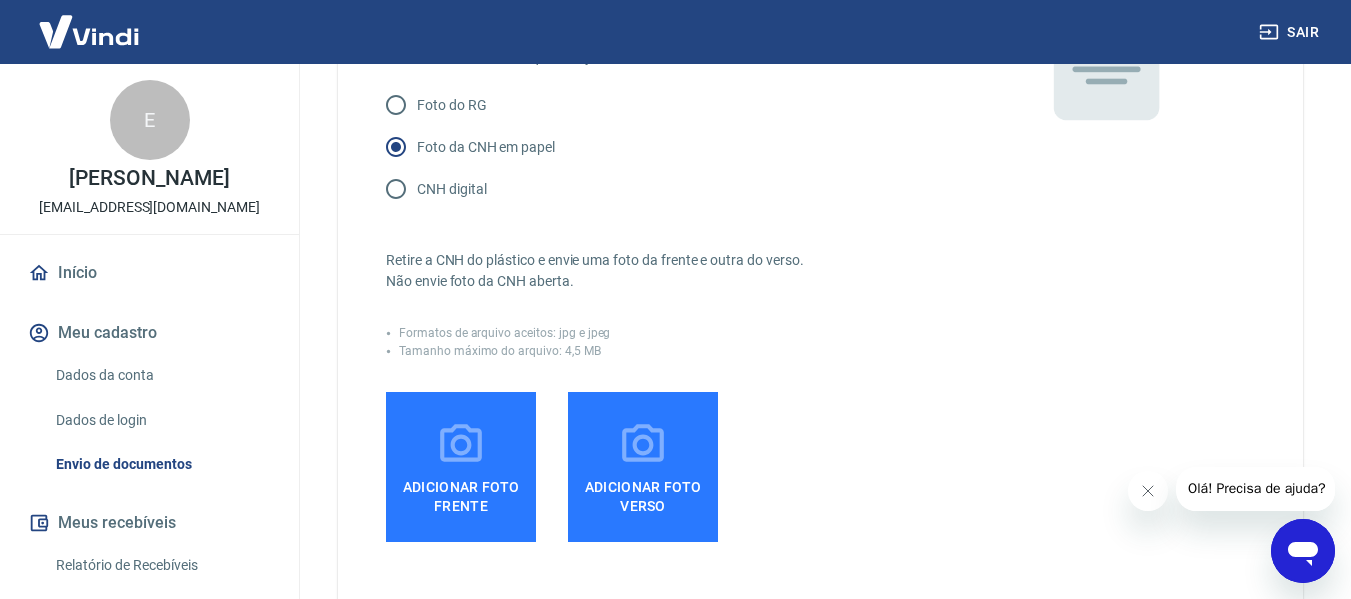 scroll, scrollTop: 300, scrollLeft: 0, axis: vertical 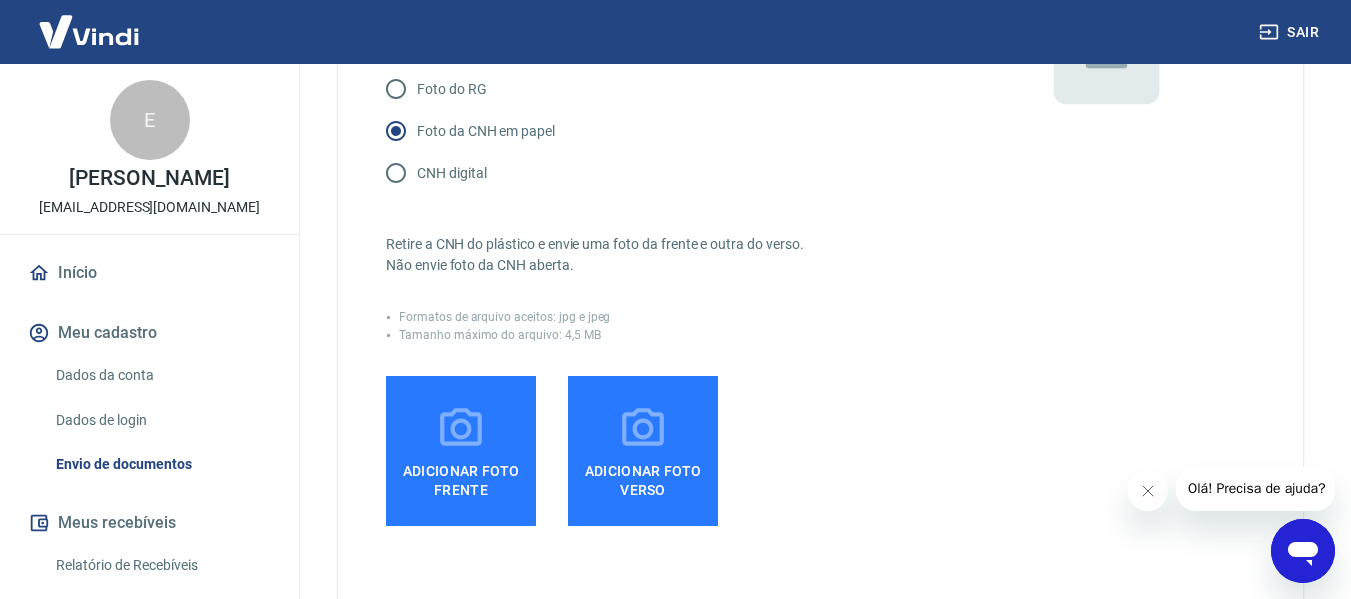 click on "CNH digital" at bounding box center [396, 173] 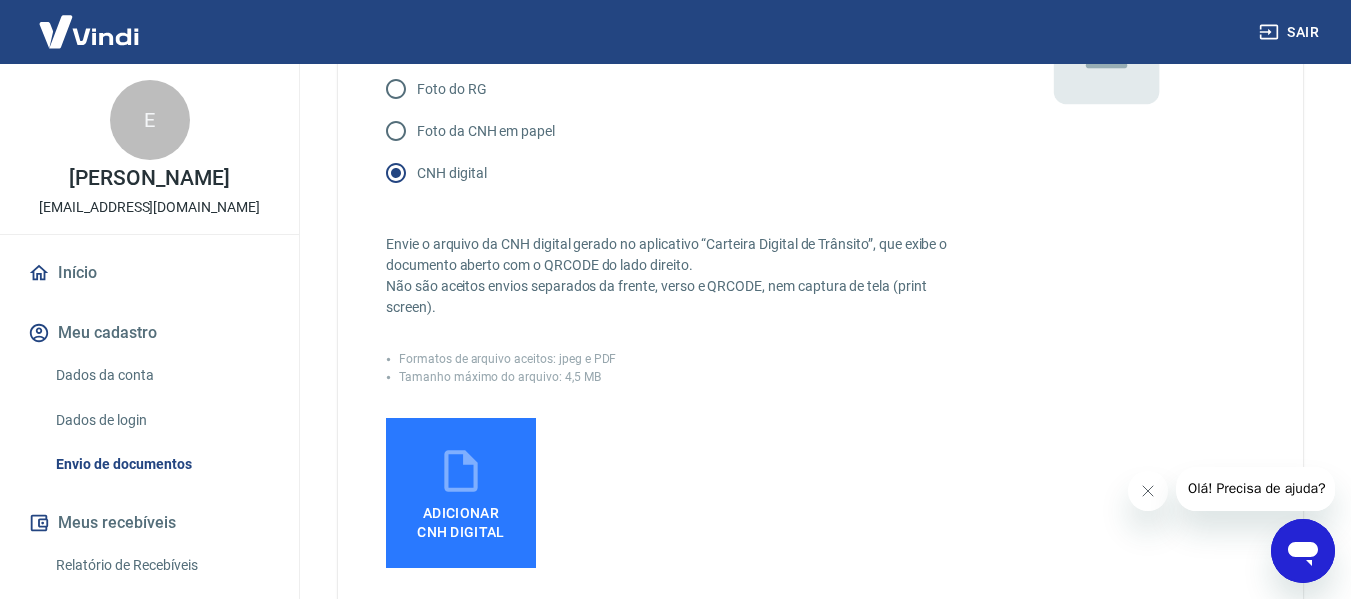 click on "Adicionar   CNH Digital" at bounding box center [461, 523] 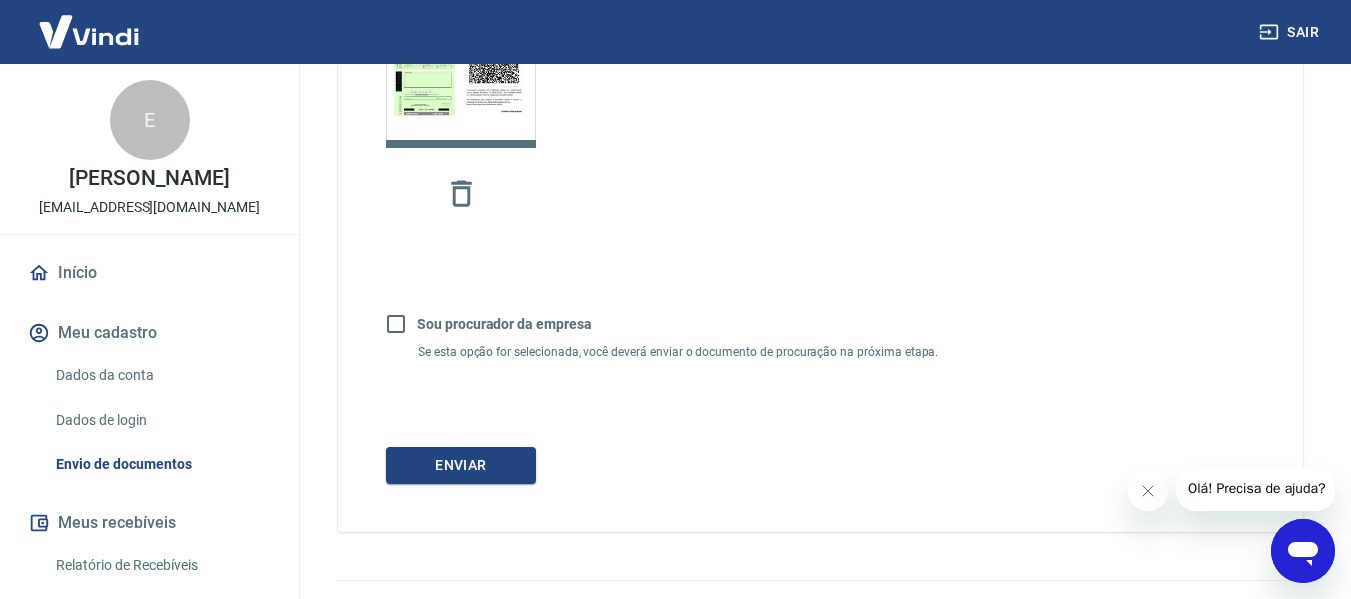 scroll, scrollTop: 763, scrollLeft: 0, axis: vertical 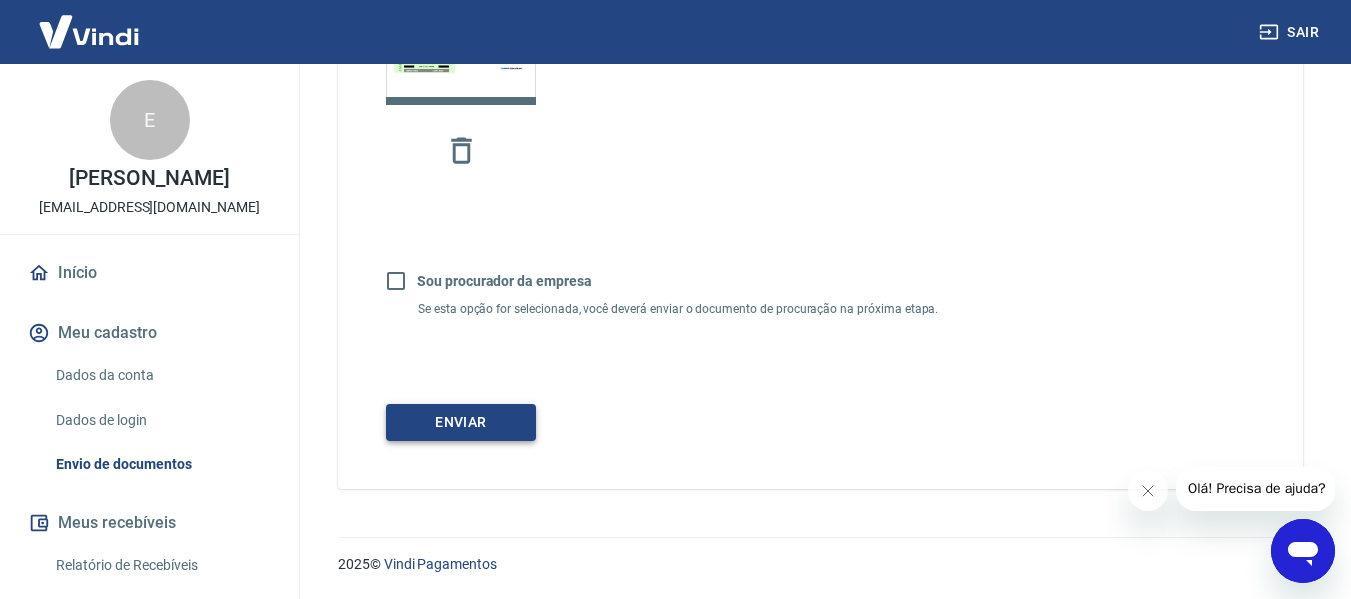 click on "Enviar" at bounding box center (461, 422) 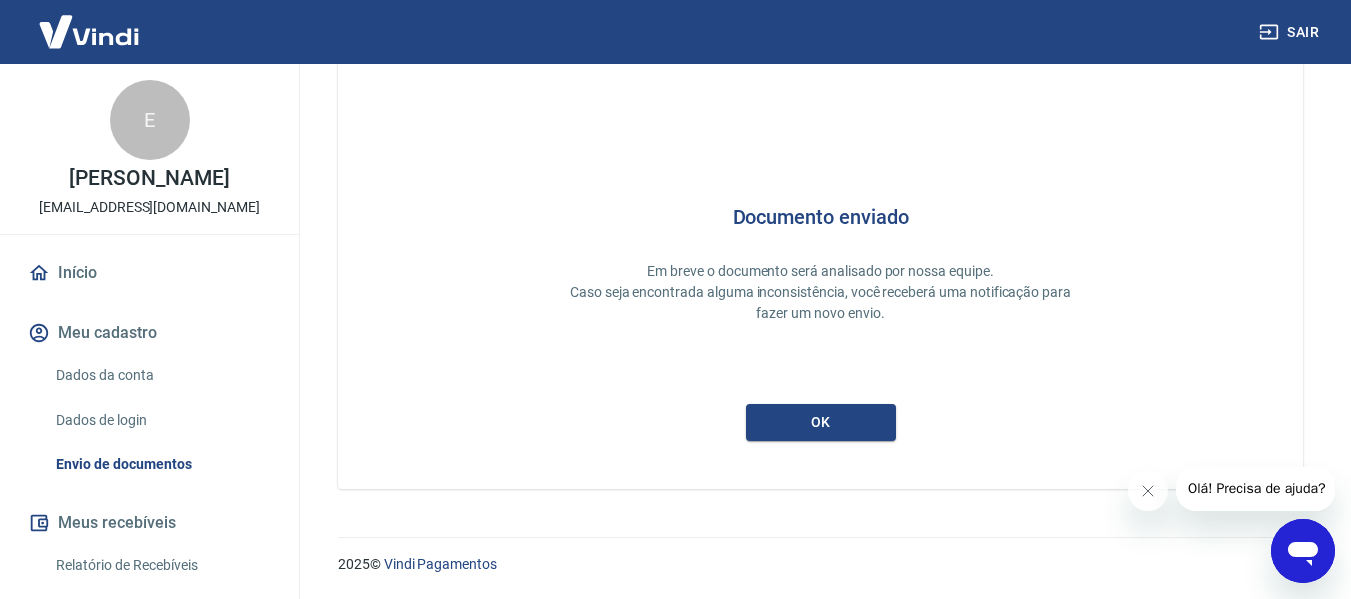 scroll, scrollTop: 95, scrollLeft: 0, axis: vertical 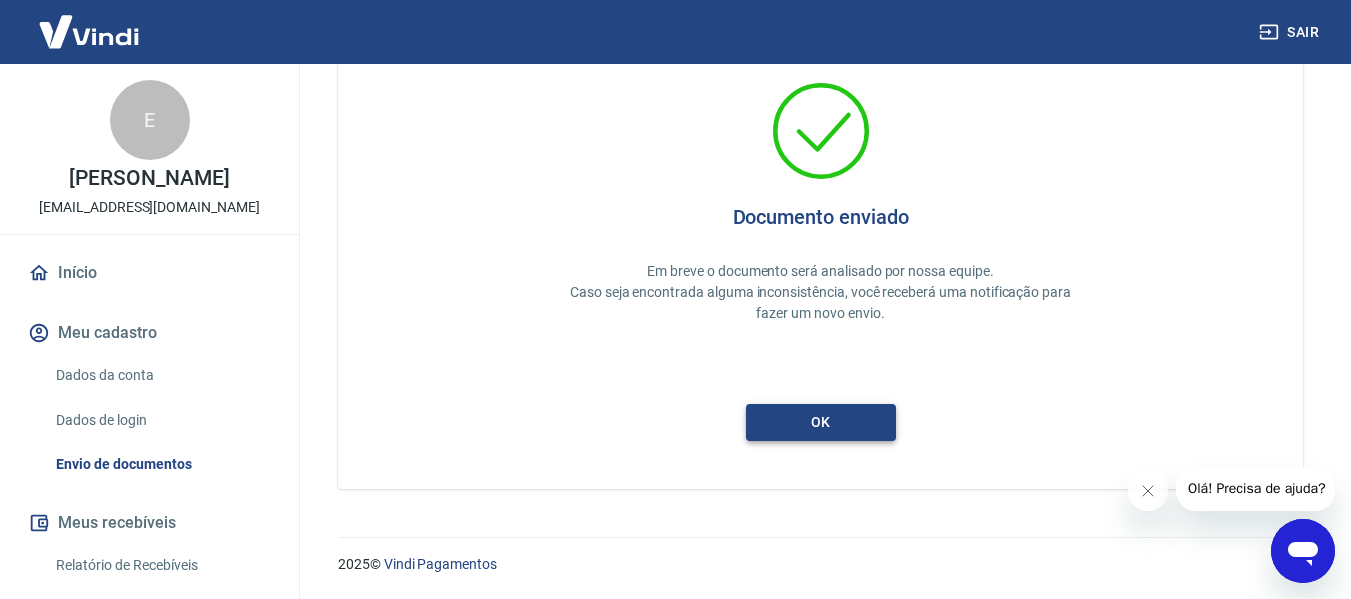 click on "ok" at bounding box center [821, 422] 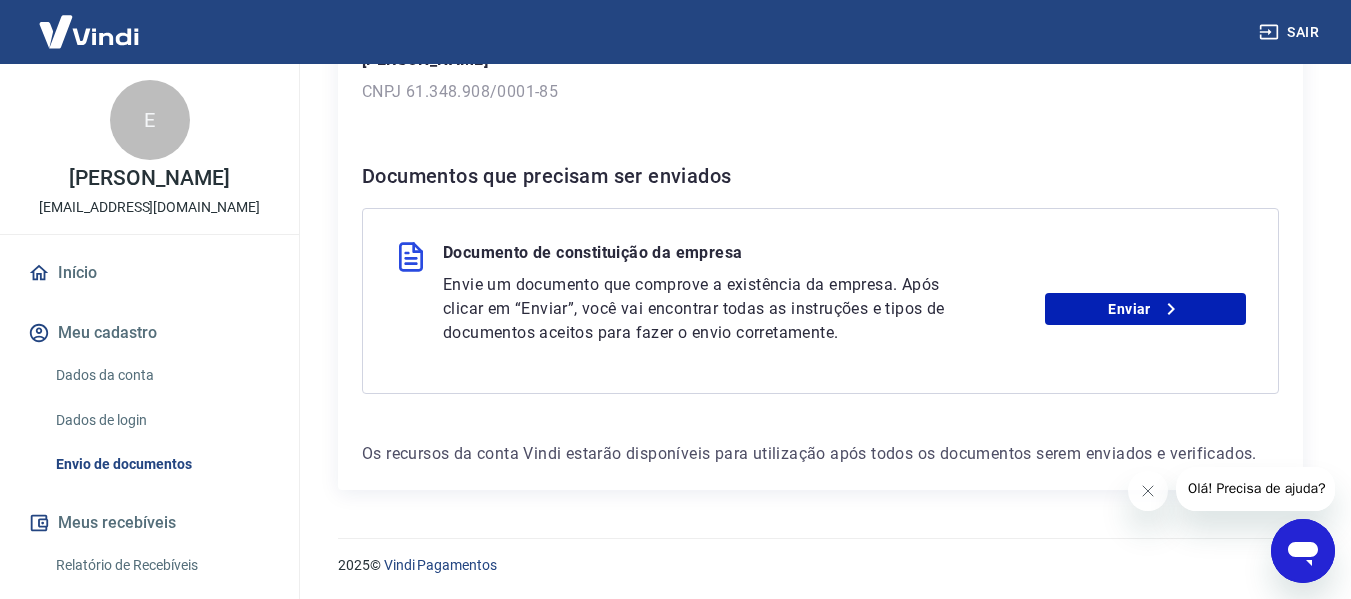 scroll, scrollTop: 353, scrollLeft: 0, axis: vertical 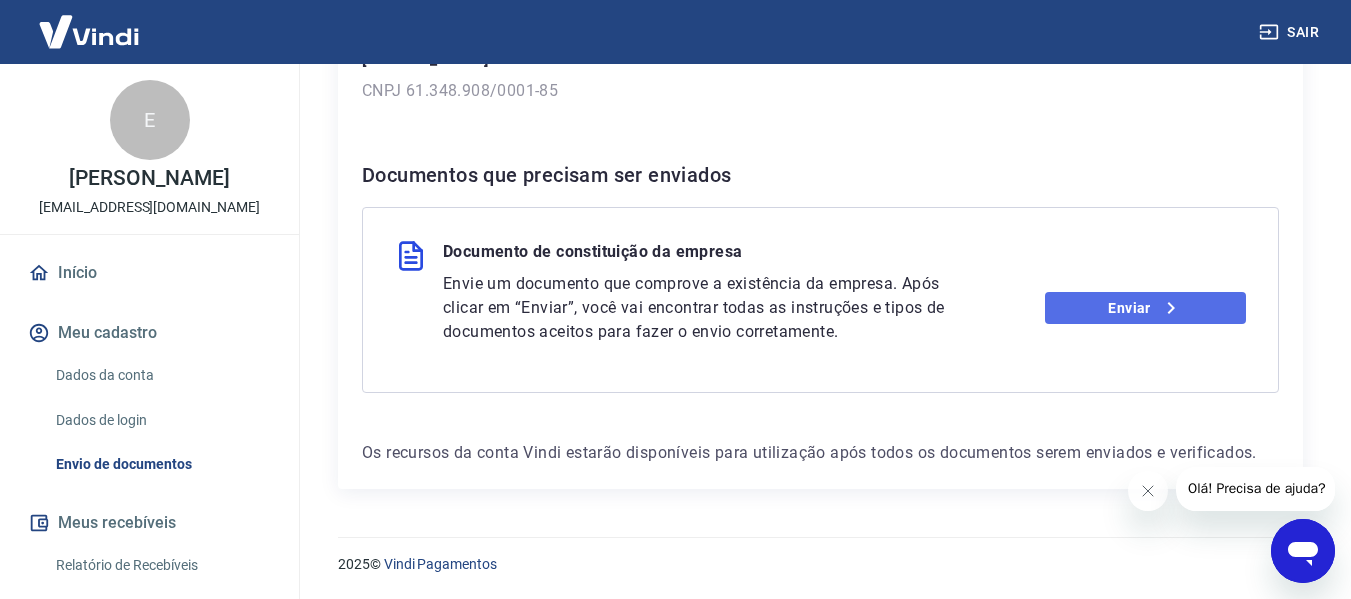 click on "Enviar" at bounding box center (1145, 308) 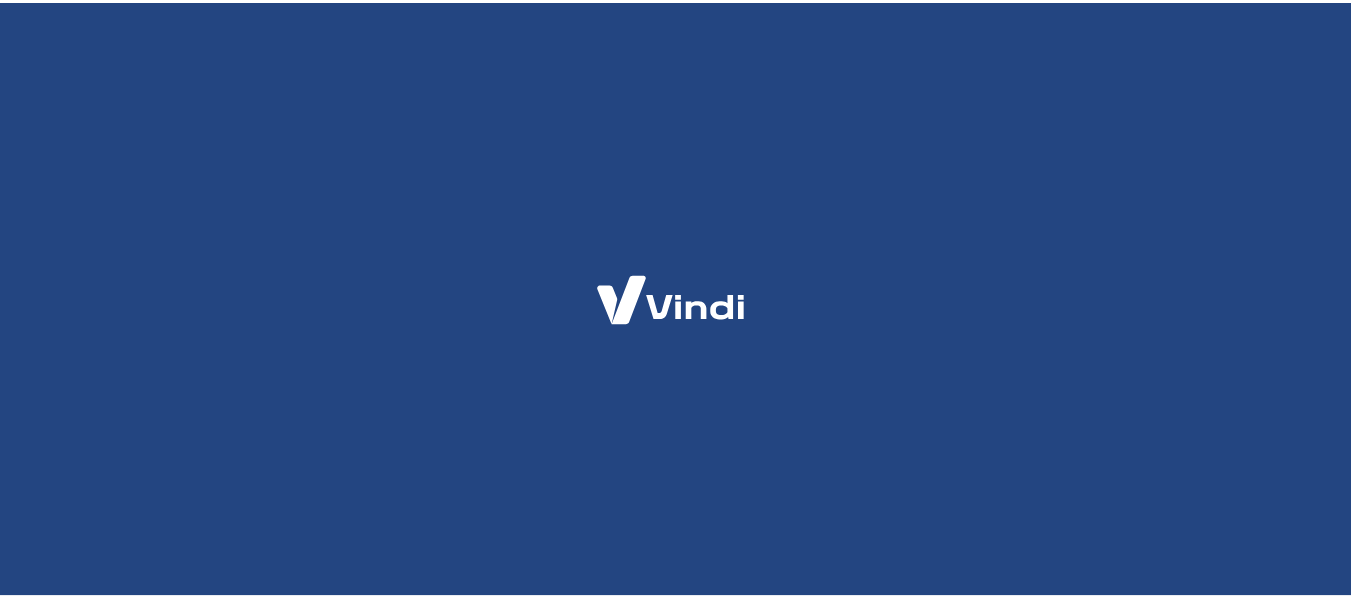 scroll, scrollTop: 0, scrollLeft: 0, axis: both 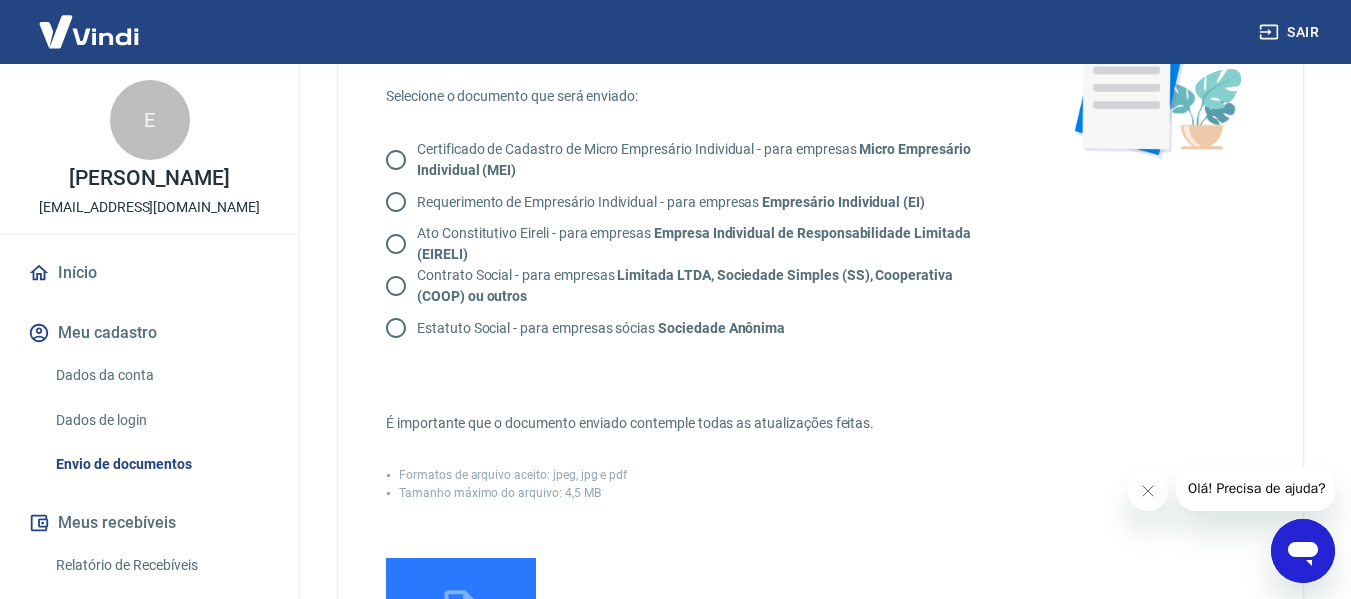 click on "Contrato Social - para empresas   Limitada LTDA, Sociedade Simples (SS), Cooperativa (COOP) ou outros" at bounding box center (396, 286) 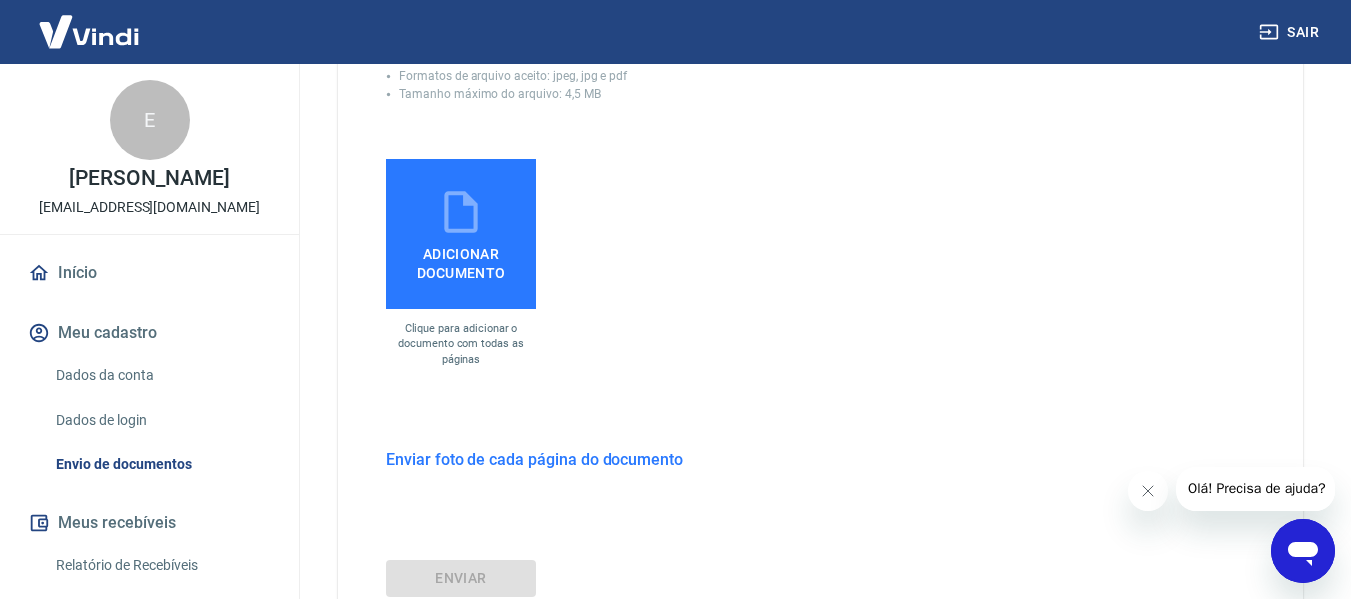 scroll, scrollTop: 600, scrollLeft: 0, axis: vertical 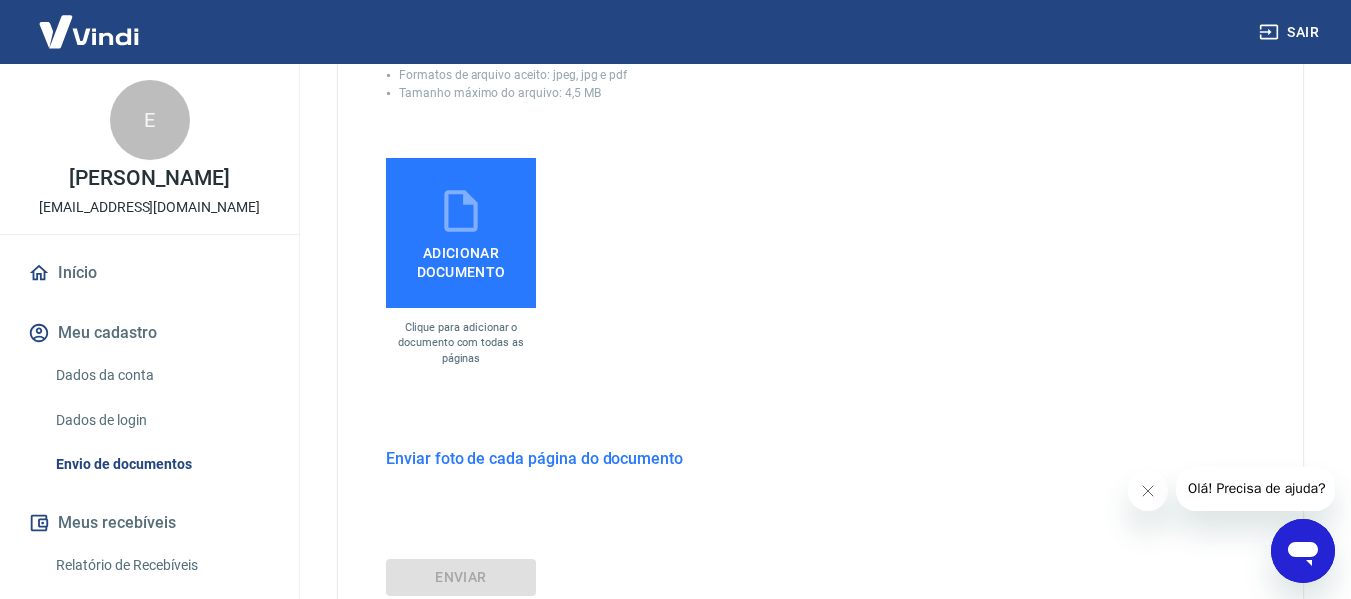 click on "Adicionar documento" at bounding box center [461, 258] 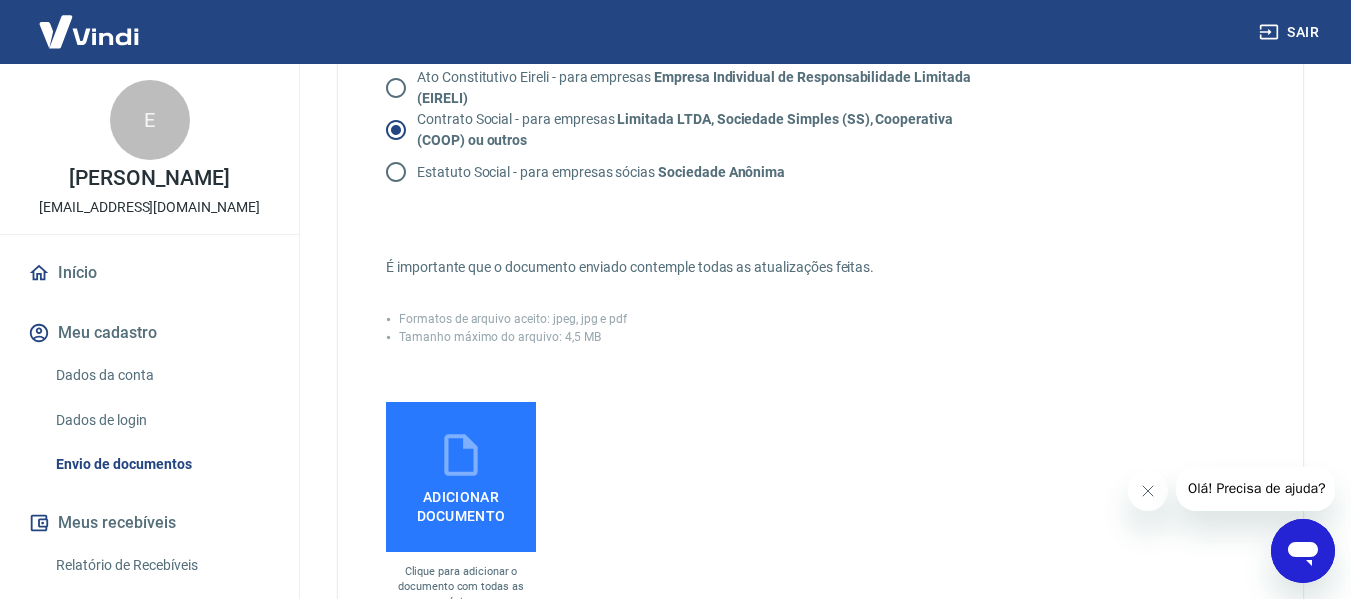 scroll, scrollTop: 400, scrollLeft: 0, axis: vertical 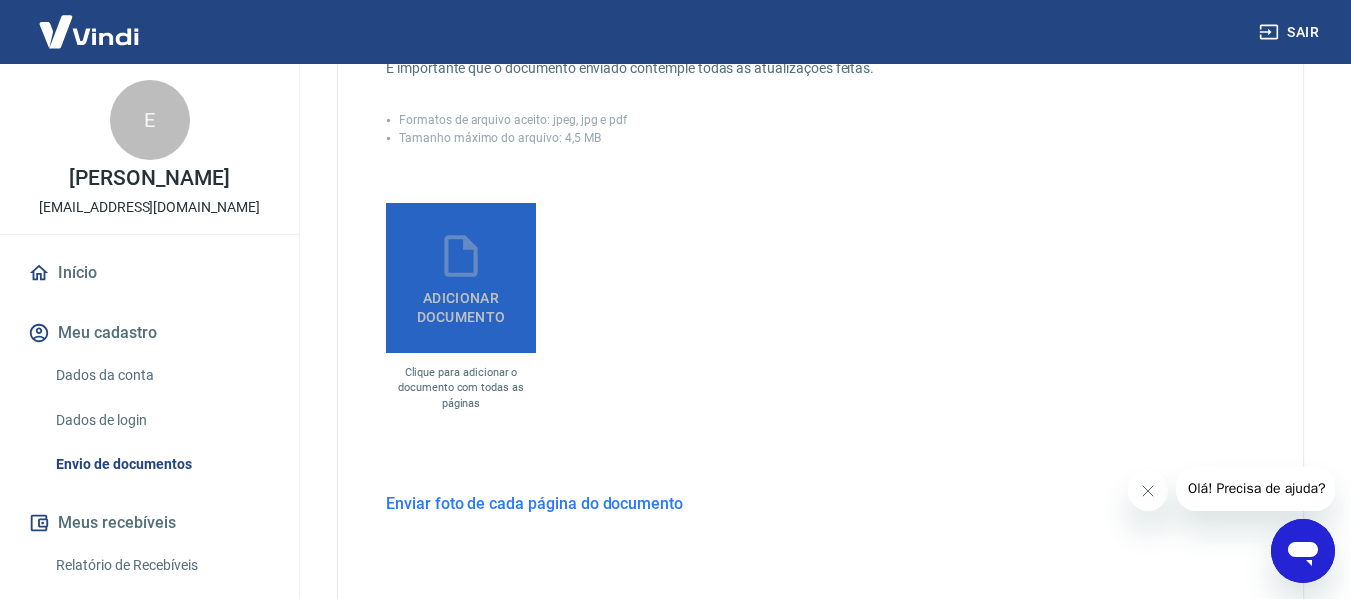 click 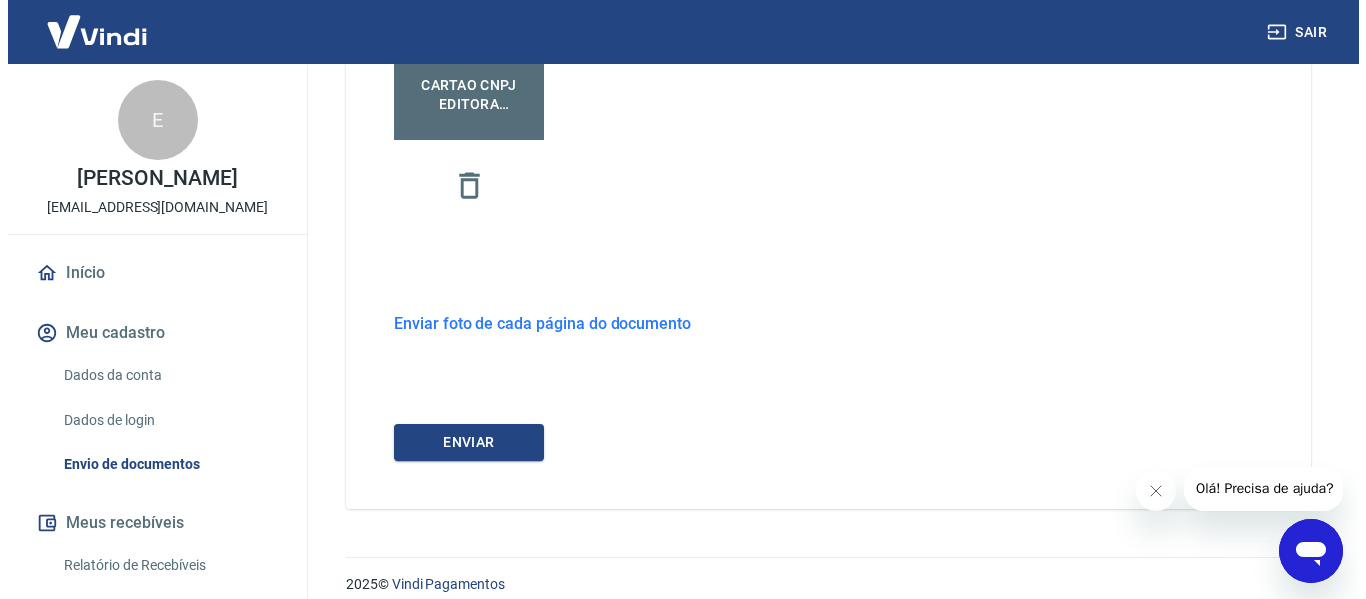 scroll, scrollTop: 788, scrollLeft: 0, axis: vertical 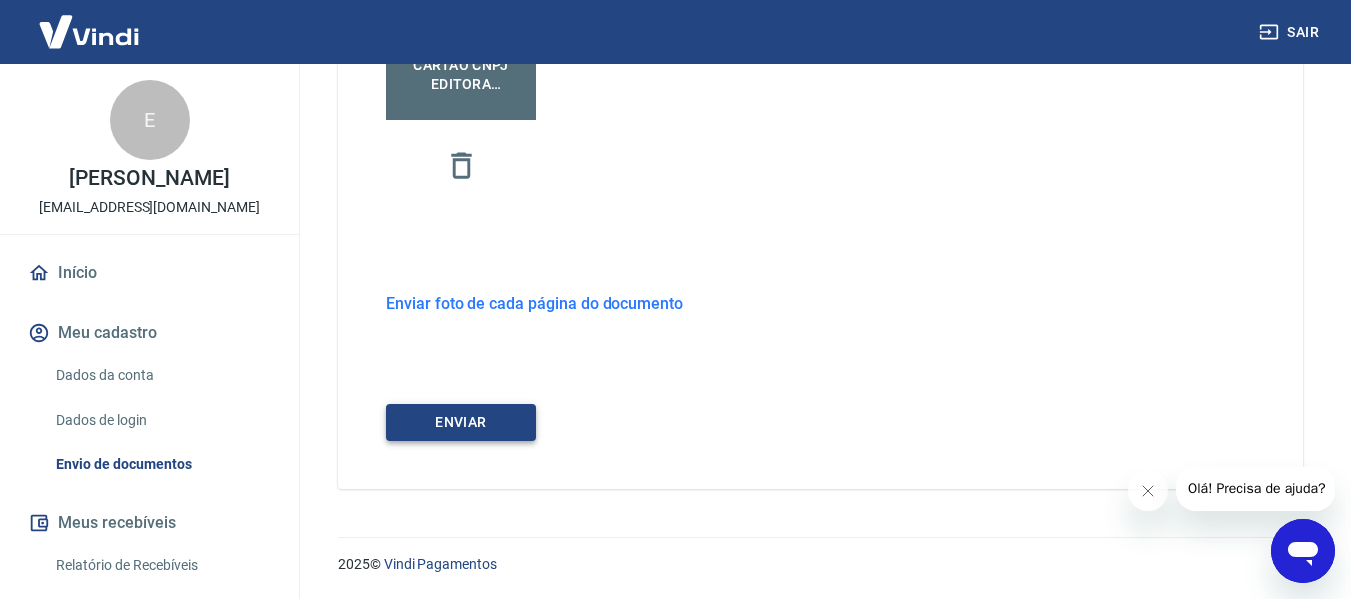click on "ENVIAR" at bounding box center [461, 422] 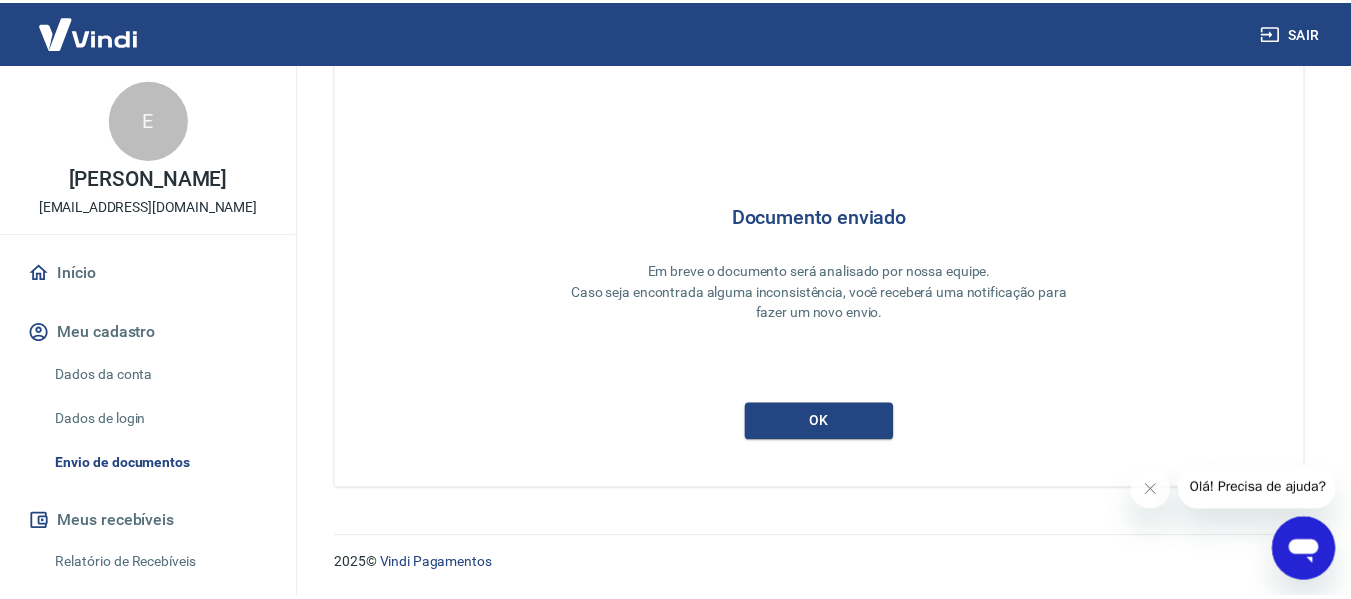 scroll, scrollTop: 95, scrollLeft: 0, axis: vertical 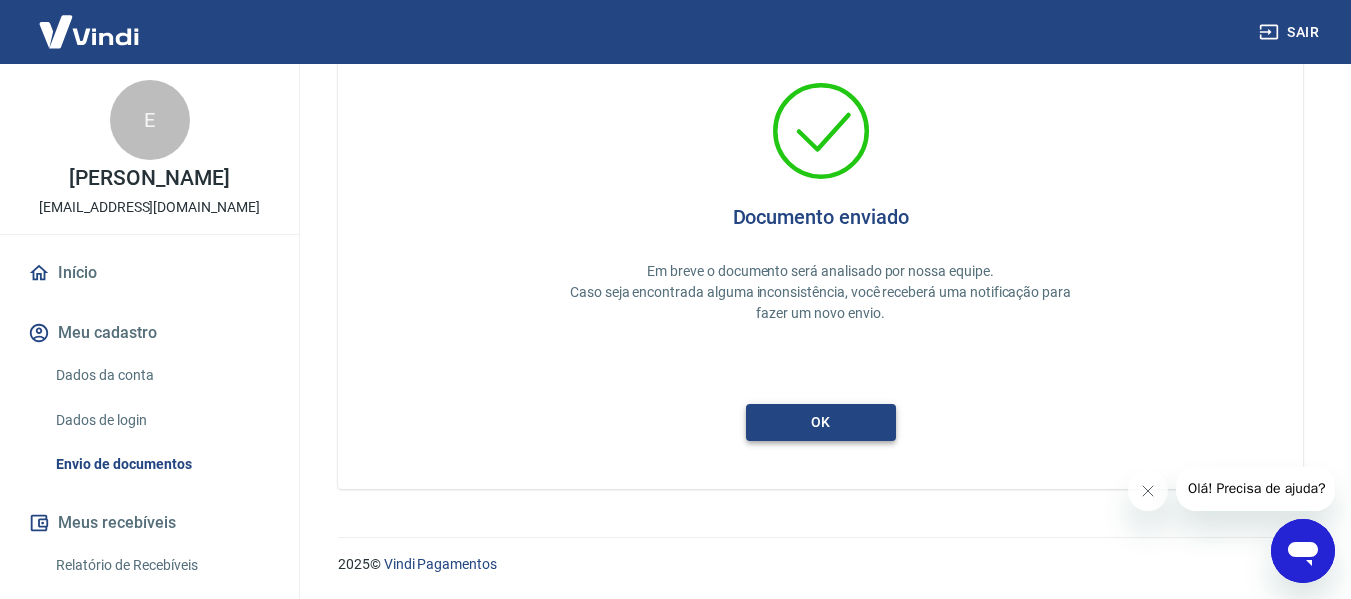 click on "ok" at bounding box center (821, 422) 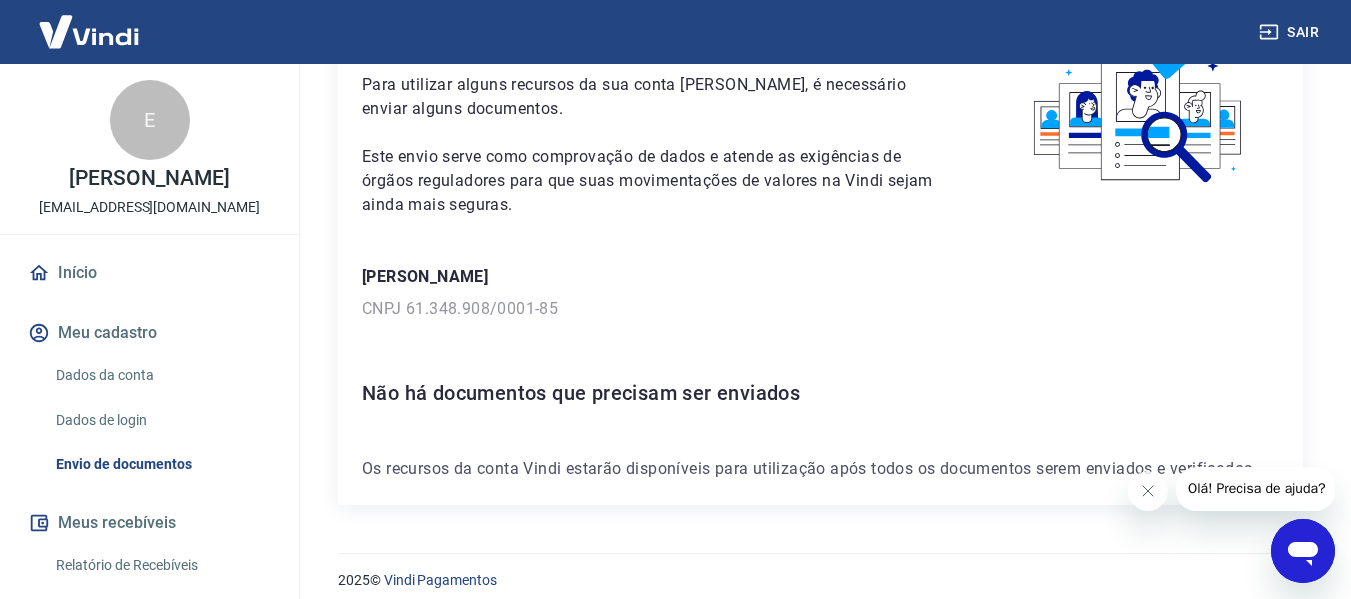 scroll, scrollTop: 151, scrollLeft: 0, axis: vertical 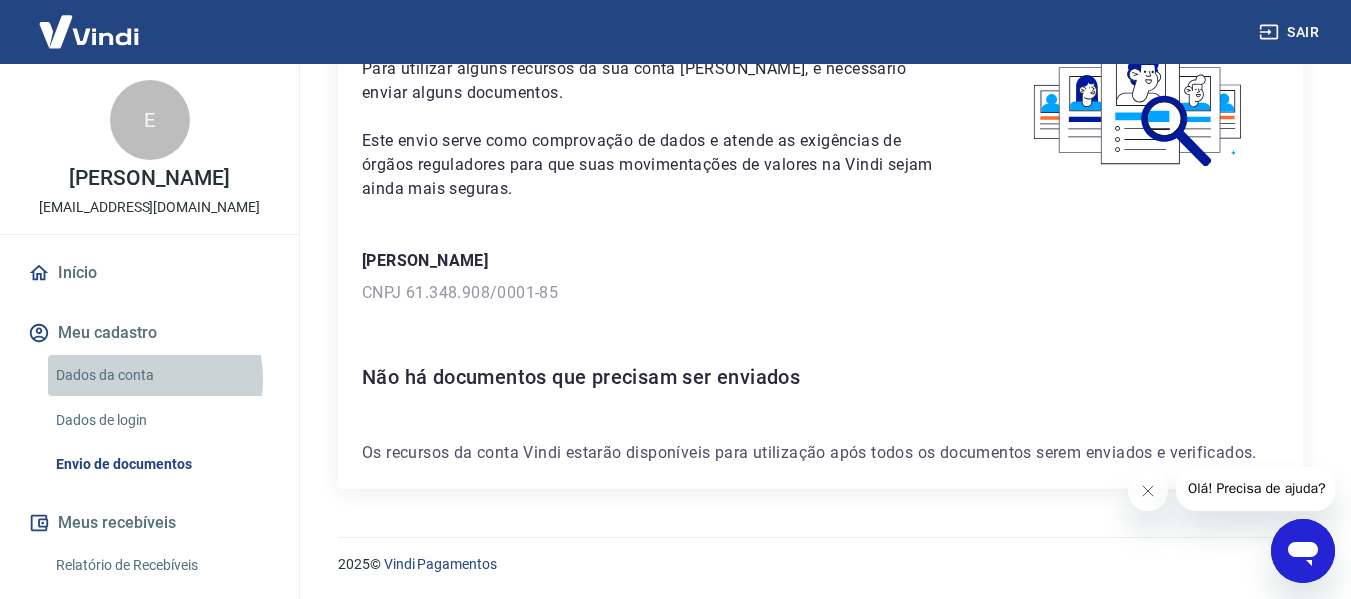 click on "Dados da conta" at bounding box center (161, 375) 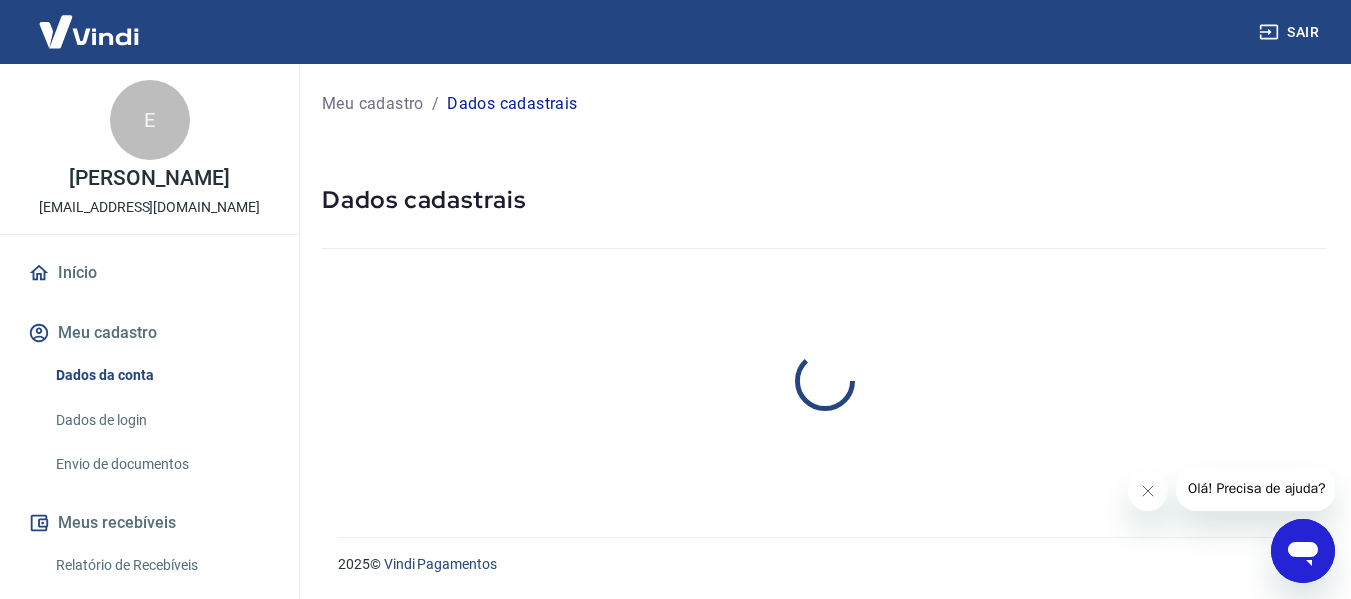 scroll, scrollTop: 0, scrollLeft: 0, axis: both 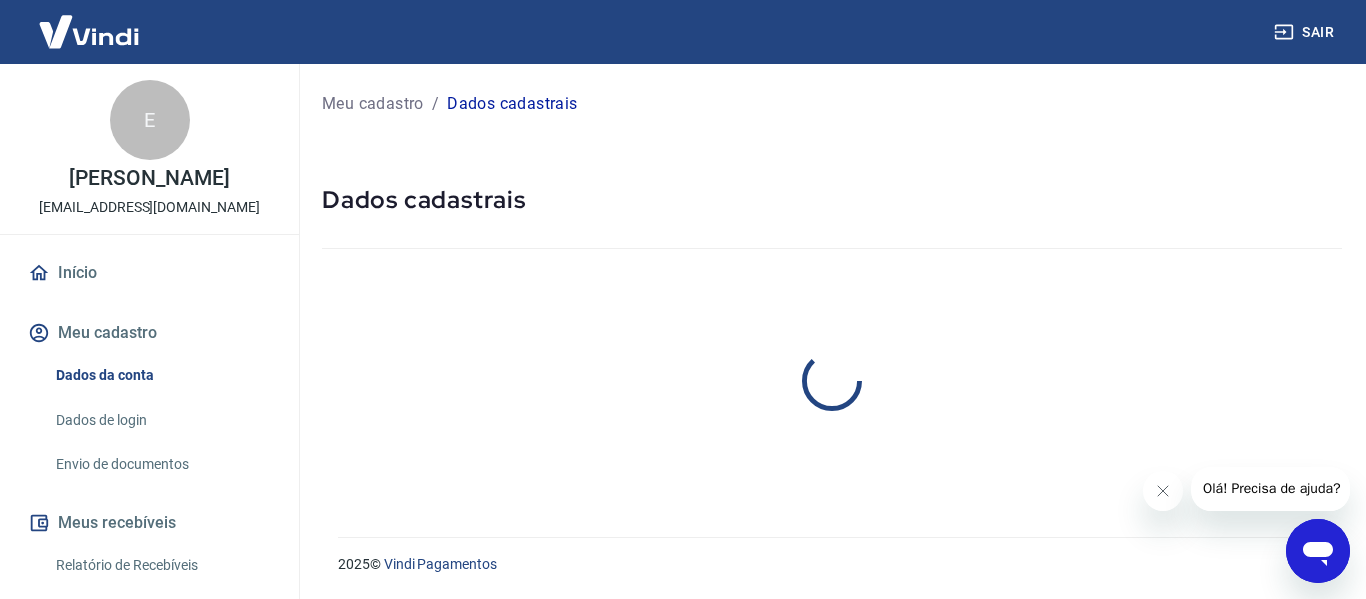 select on "SC" 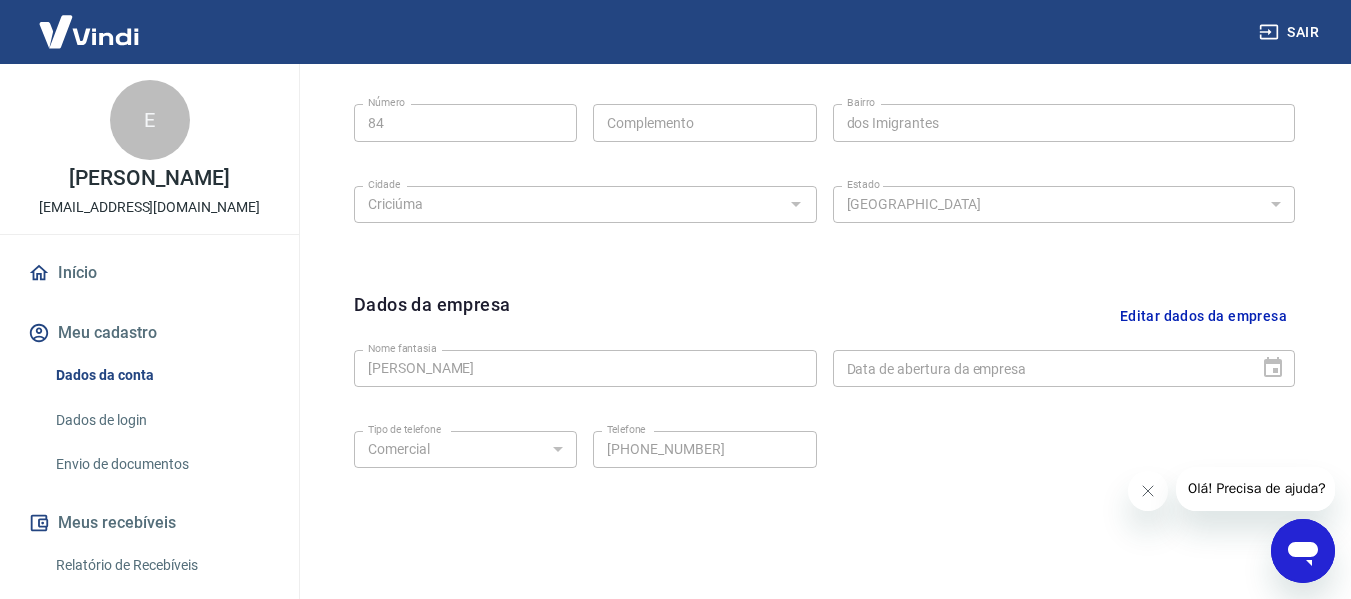 scroll, scrollTop: 800, scrollLeft: 0, axis: vertical 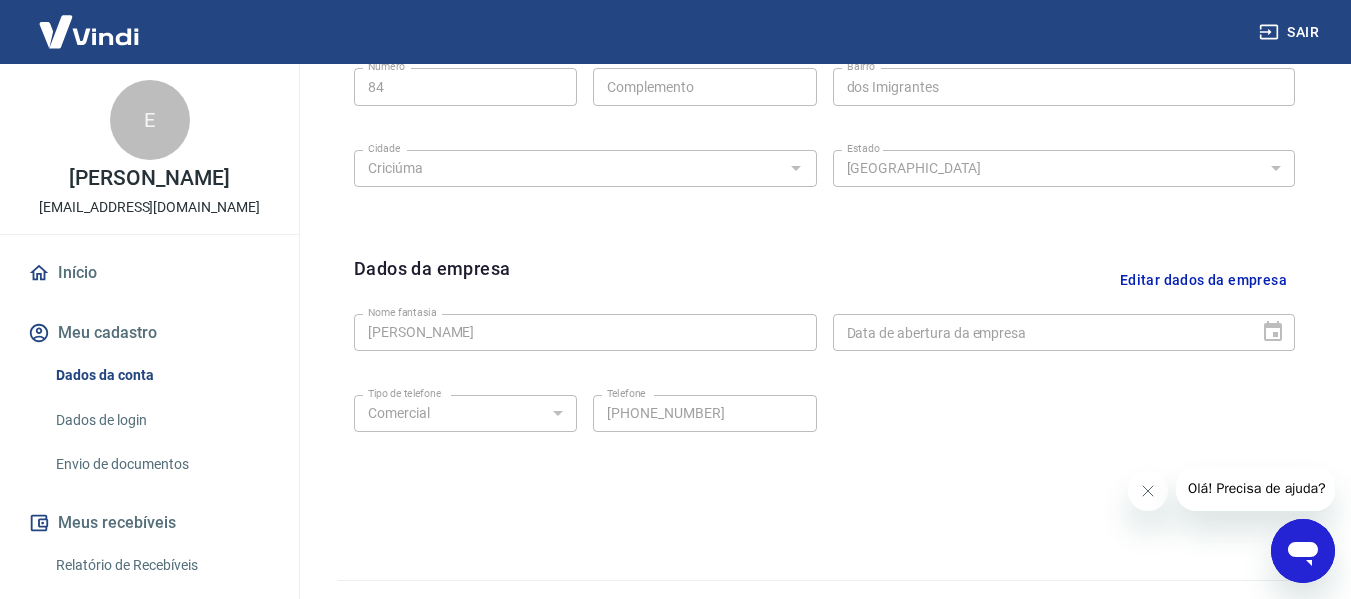click on "Dados da empresa Editar dados da empresa Nome fantasia Everton Osorio da Silva Nome fantasia Data de abertura da empresa Data de abertura da empresa Tipo de telefone Residencial Comercial Tipo de telefone Telefone (19) 98386-4000 Telefone" at bounding box center [824, 377] 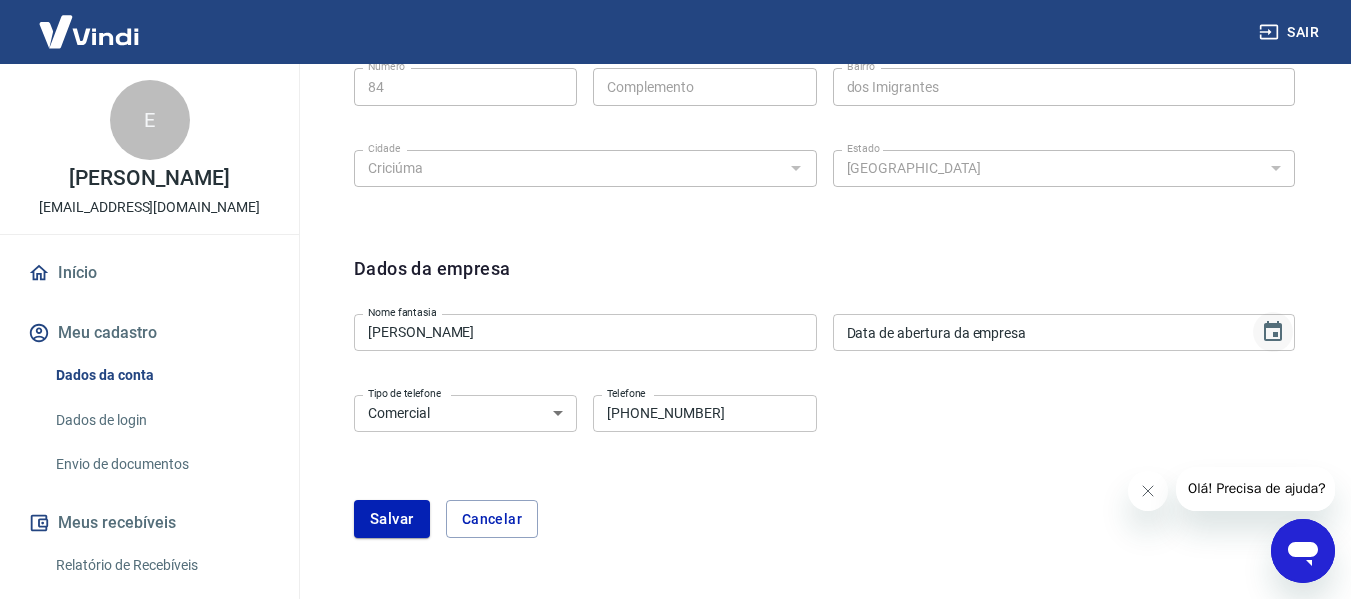click 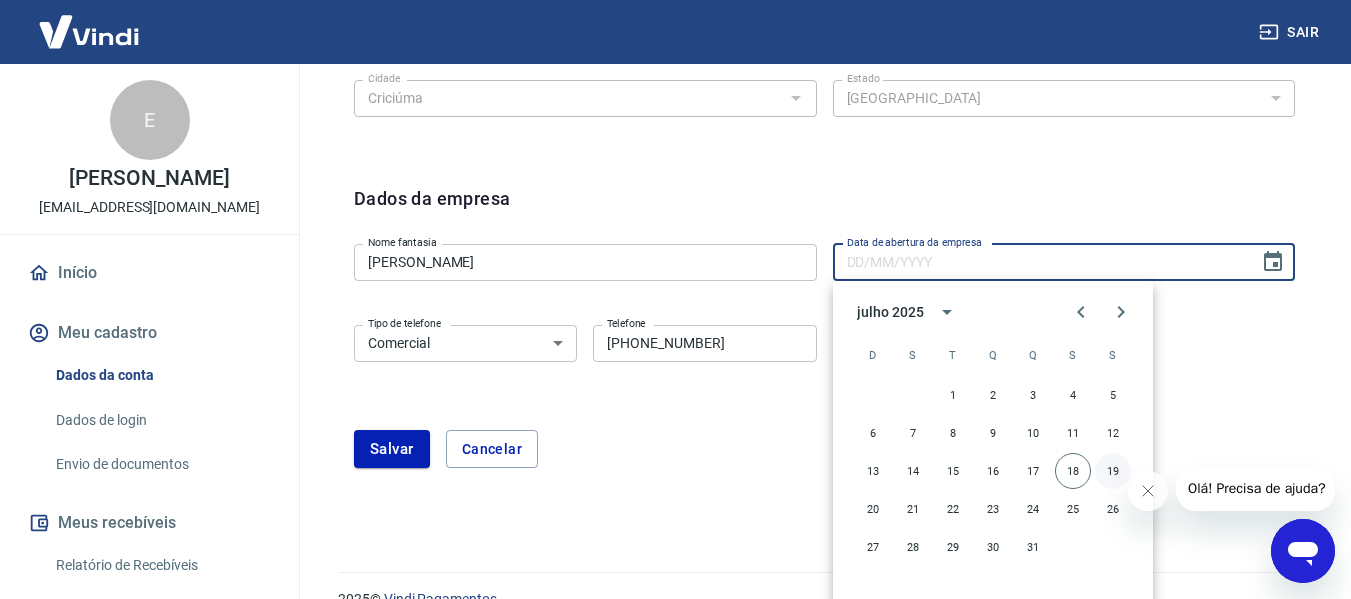 scroll, scrollTop: 900, scrollLeft: 0, axis: vertical 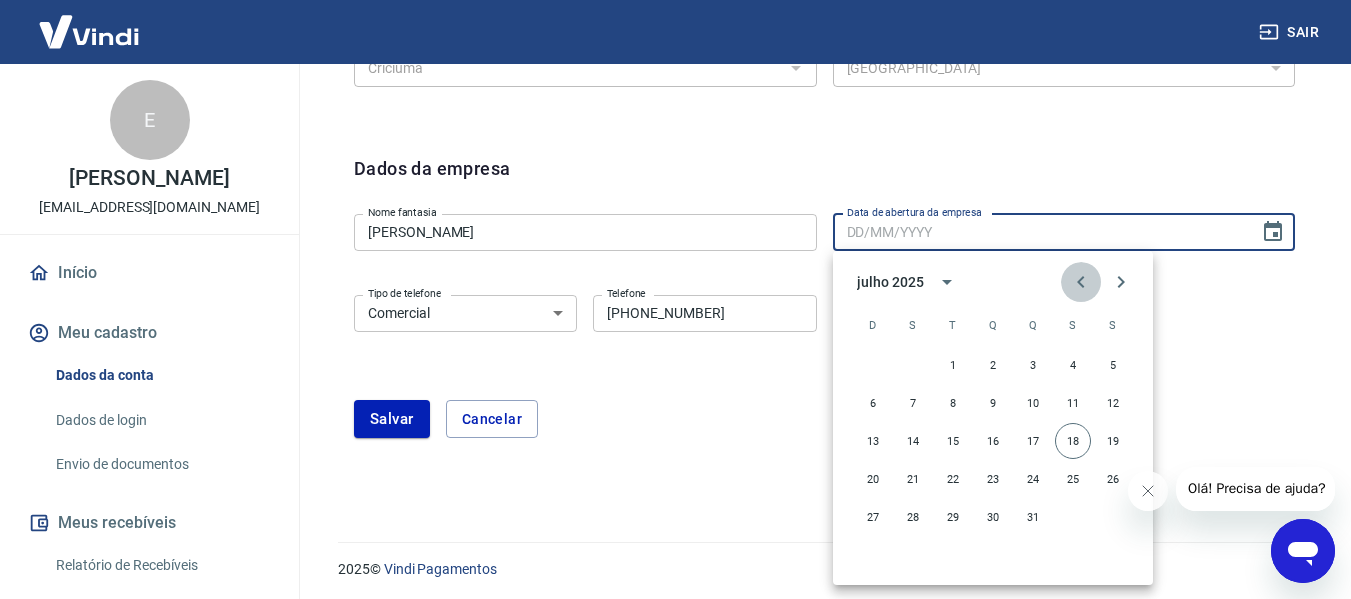 click 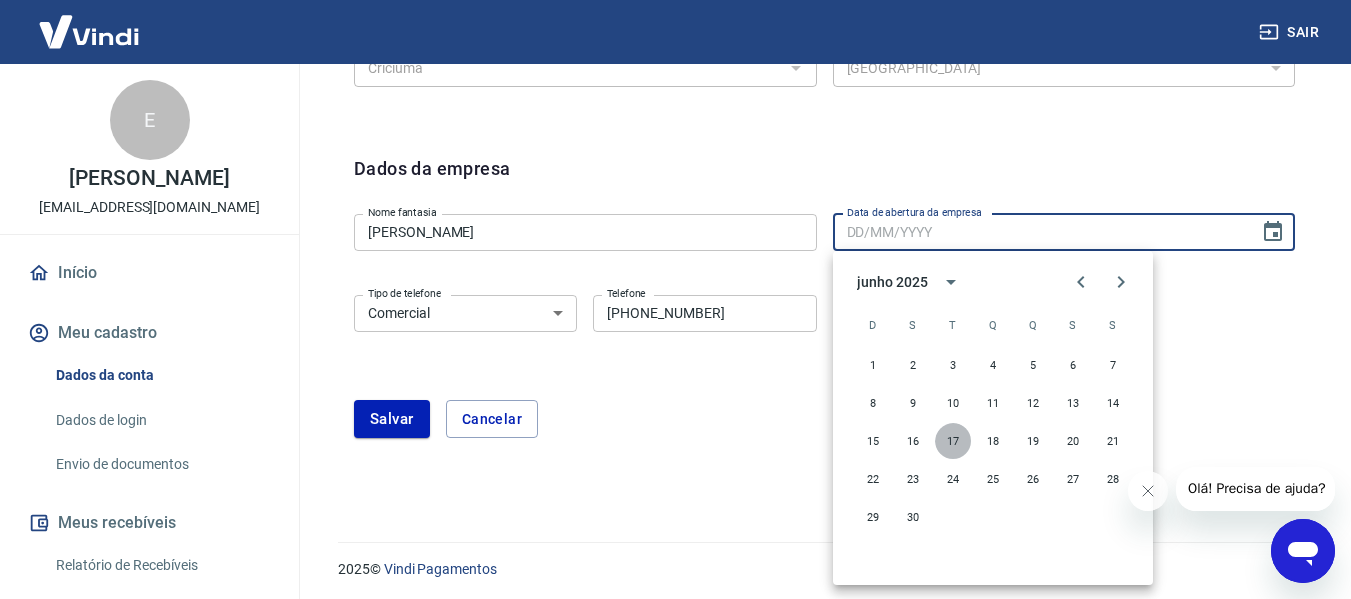 click on "17" at bounding box center [953, 441] 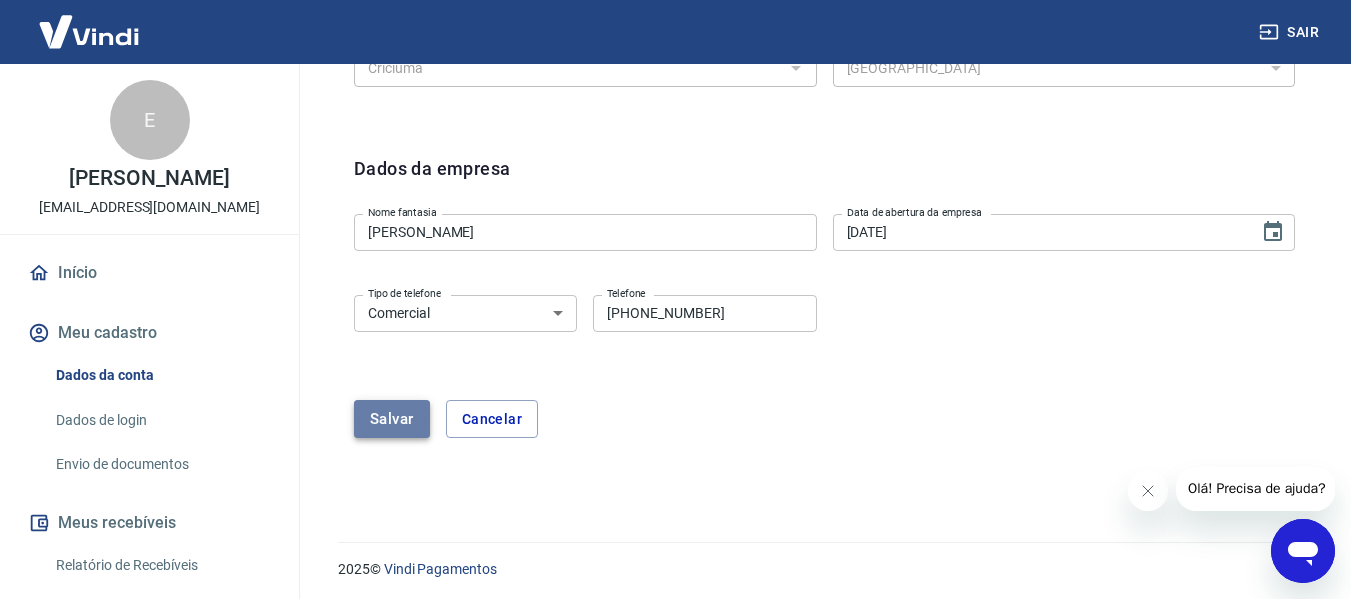 click on "Salvar" at bounding box center [392, 419] 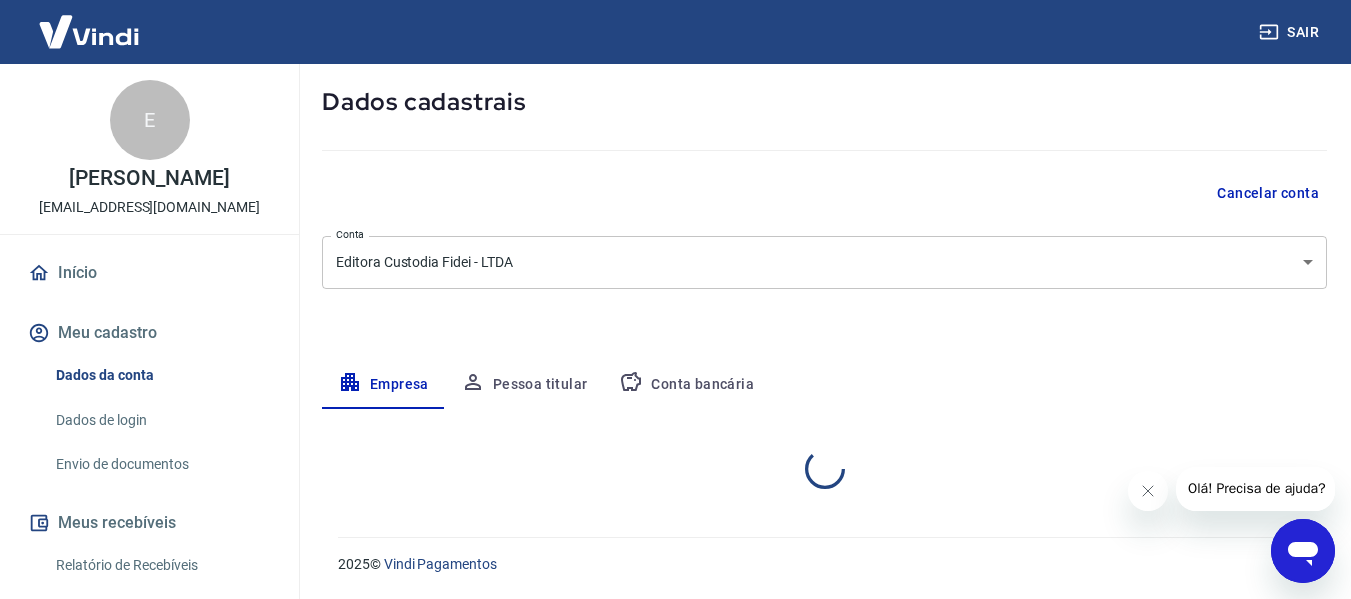 select on "SC" 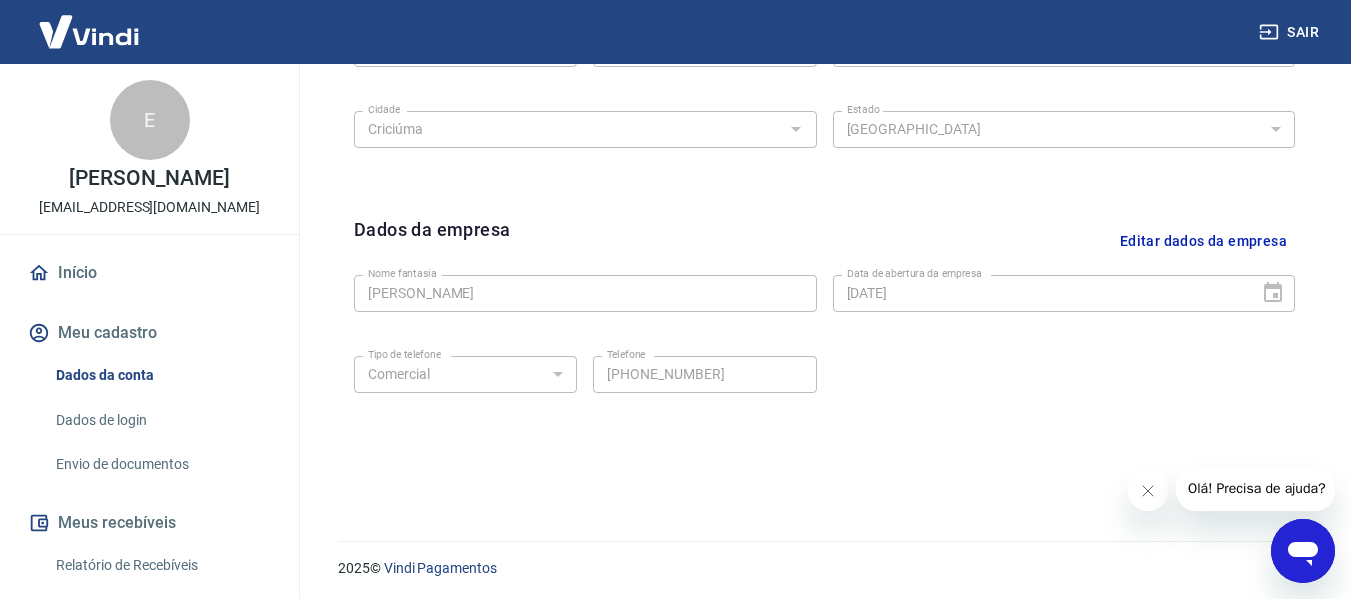 scroll, scrollTop: 843, scrollLeft: 0, axis: vertical 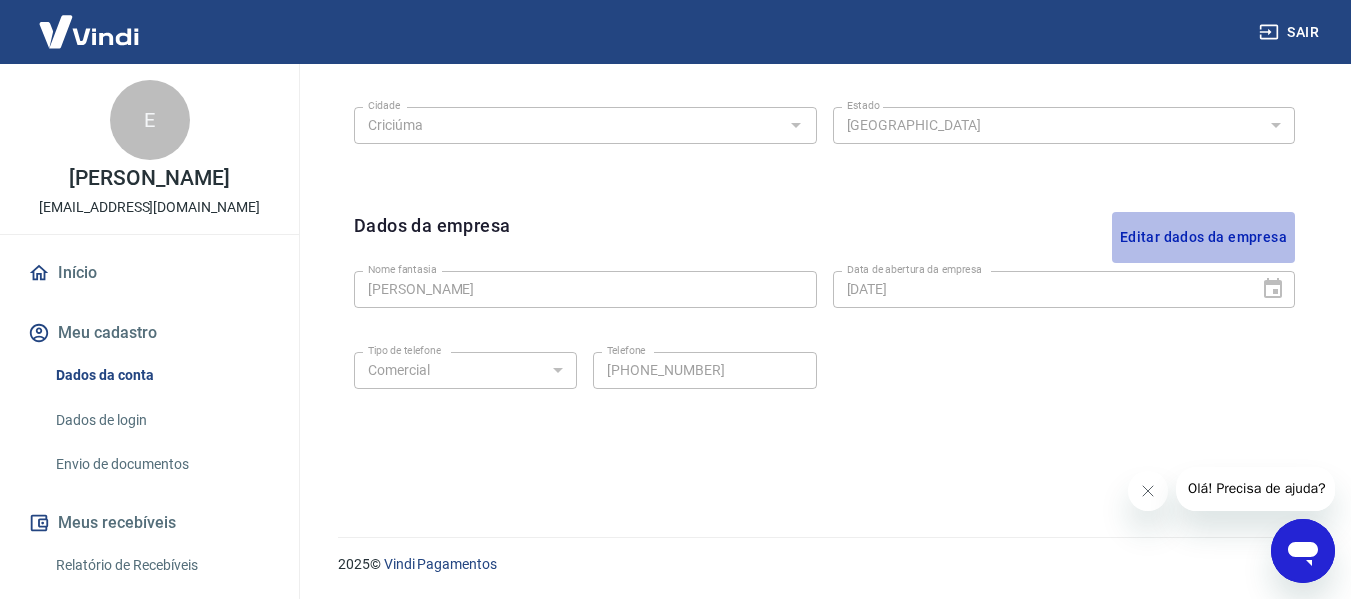 click on "Editar dados da empresa" at bounding box center (1203, 237) 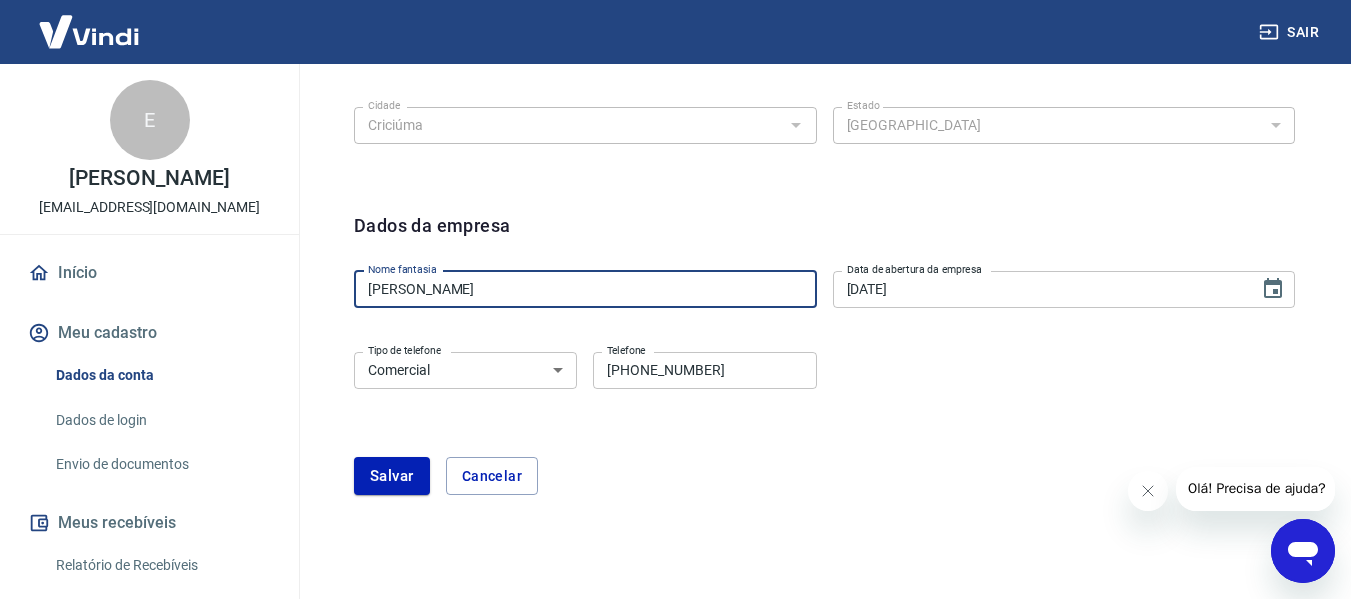 drag, startPoint x: 521, startPoint y: 293, endPoint x: 275, endPoint y: 303, distance: 246.20317 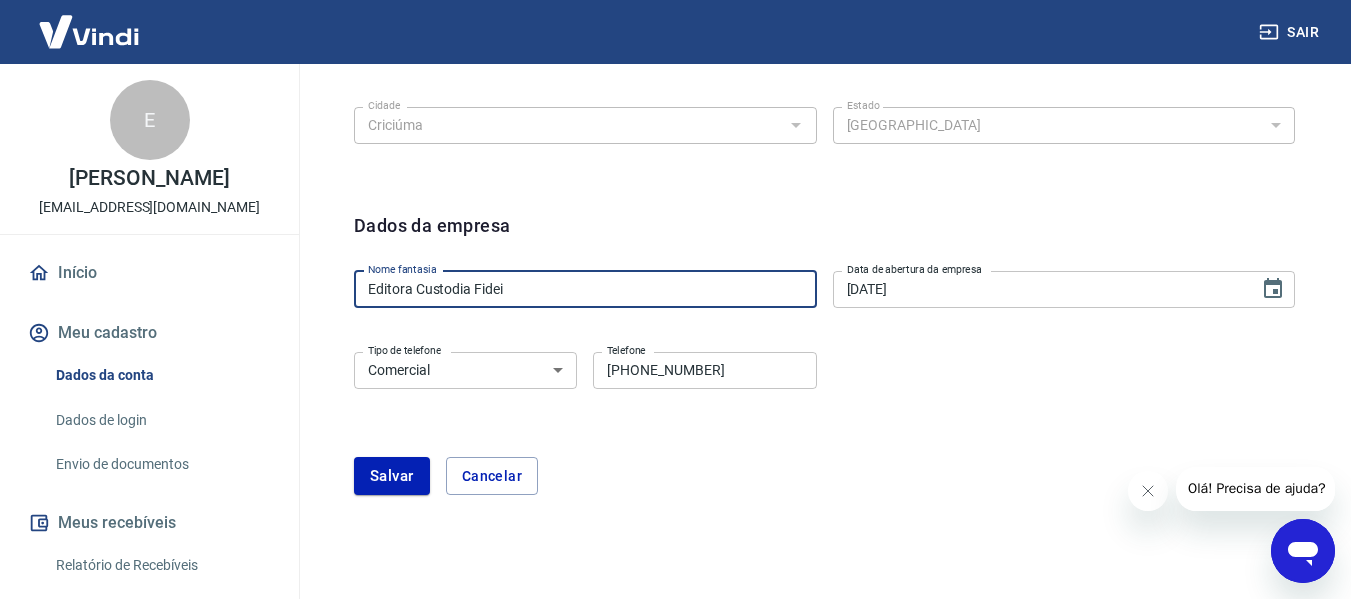 type on "Editora Custodia Fidei" 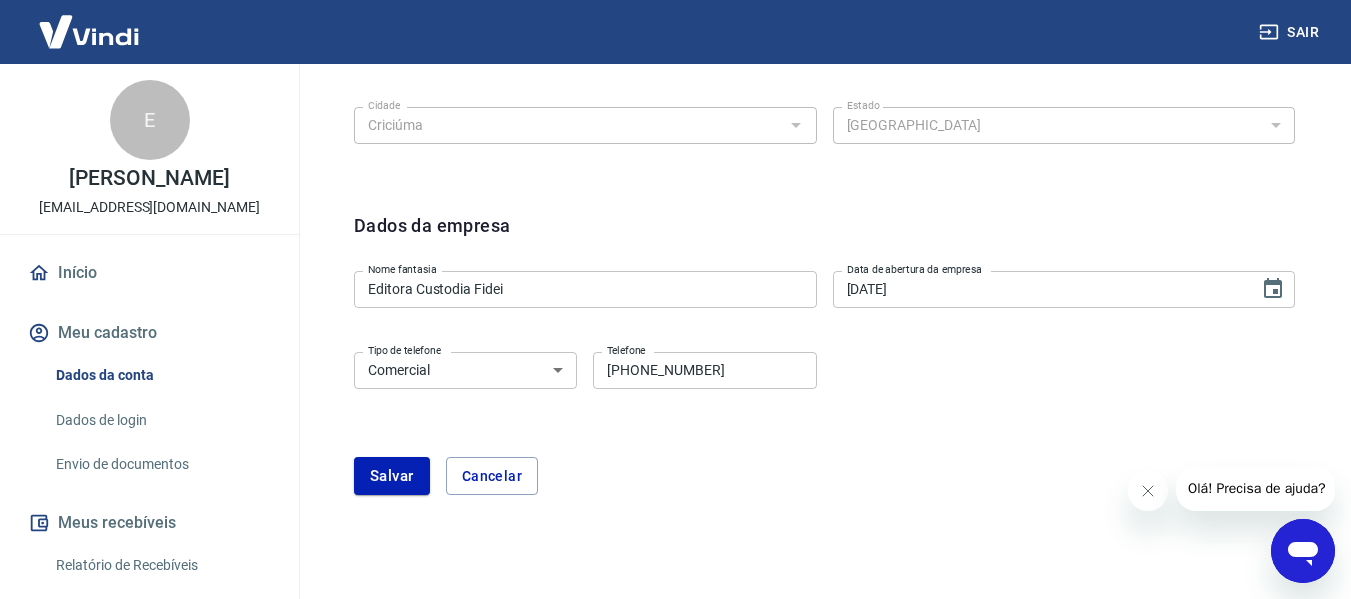 click on "Salvar Cancelar" at bounding box center (824, 476) 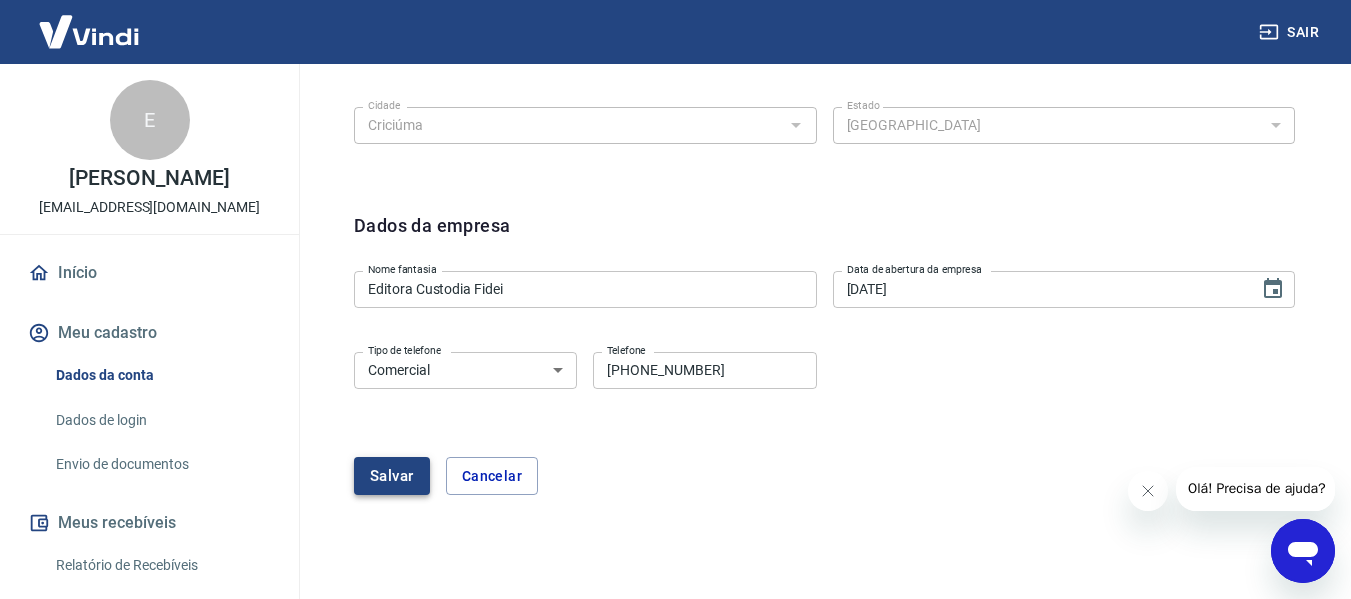 click on "Salvar" at bounding box center [392, 476] 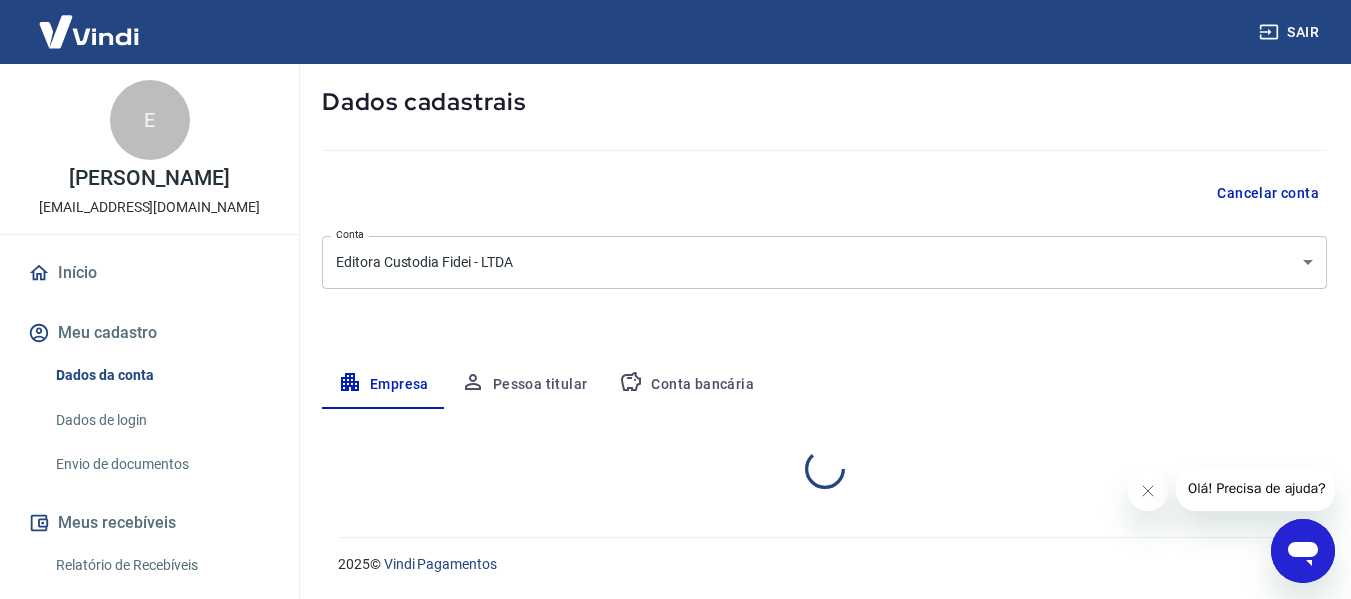 select on "SC" 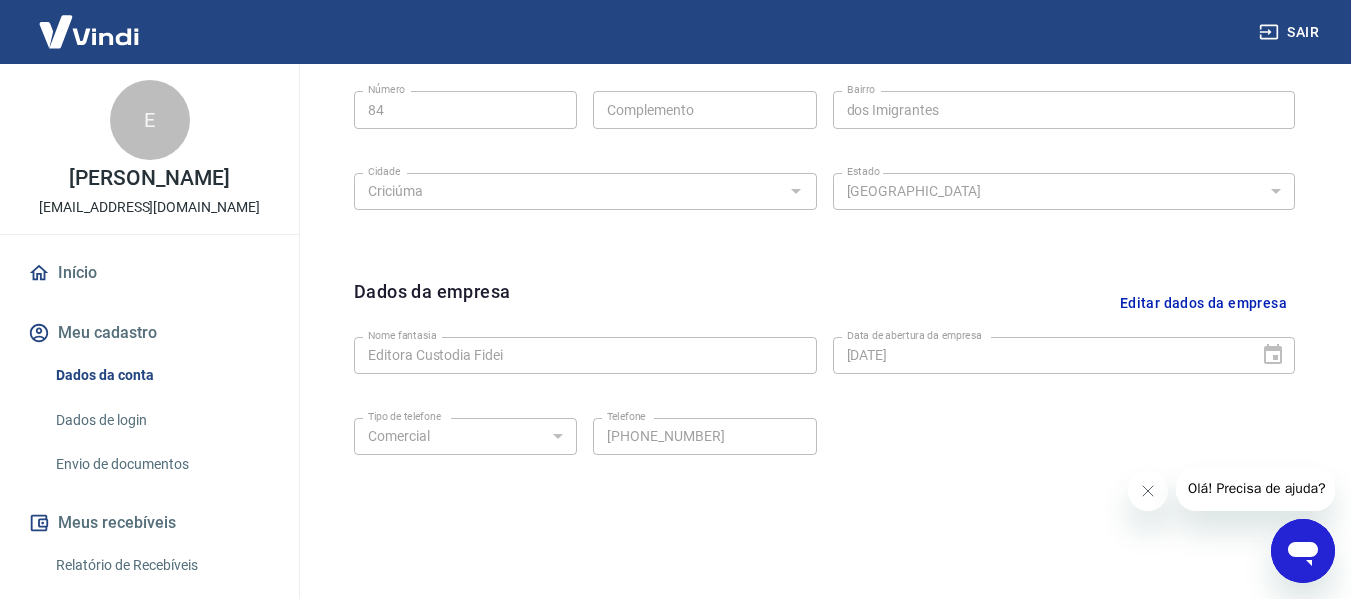 scroll, scrollTop: 743, scrollLeft: 0, axis: vertical 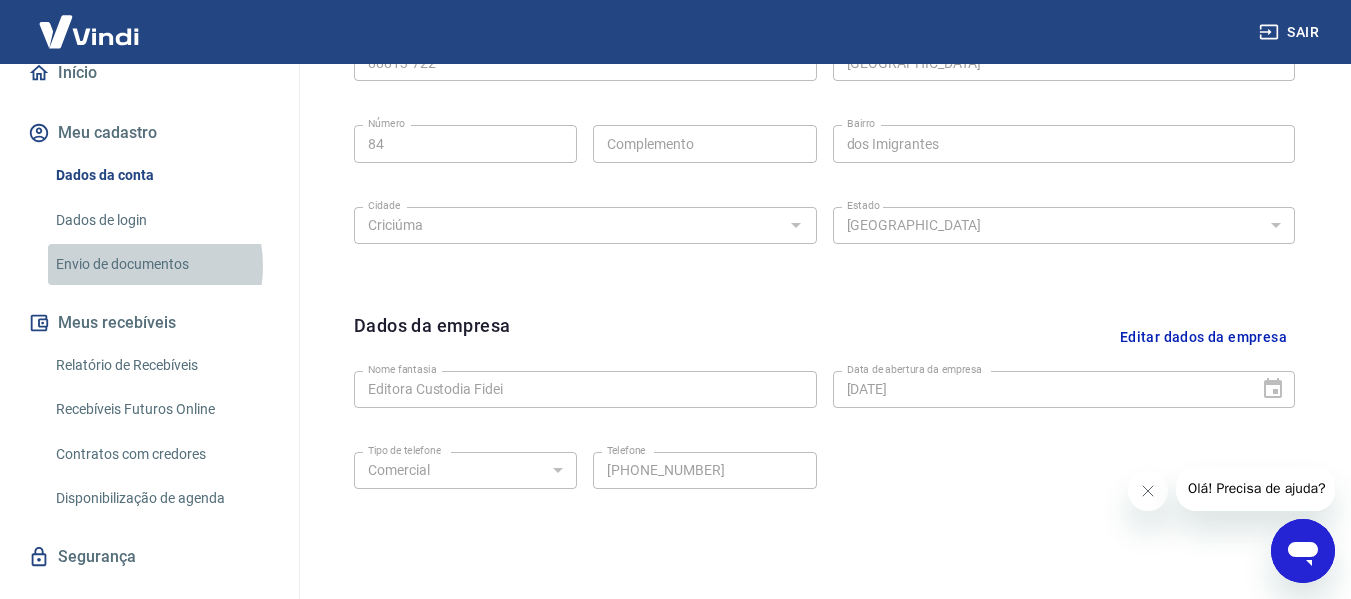 click on "Envio de documentos" at bounding box center (161, 264) 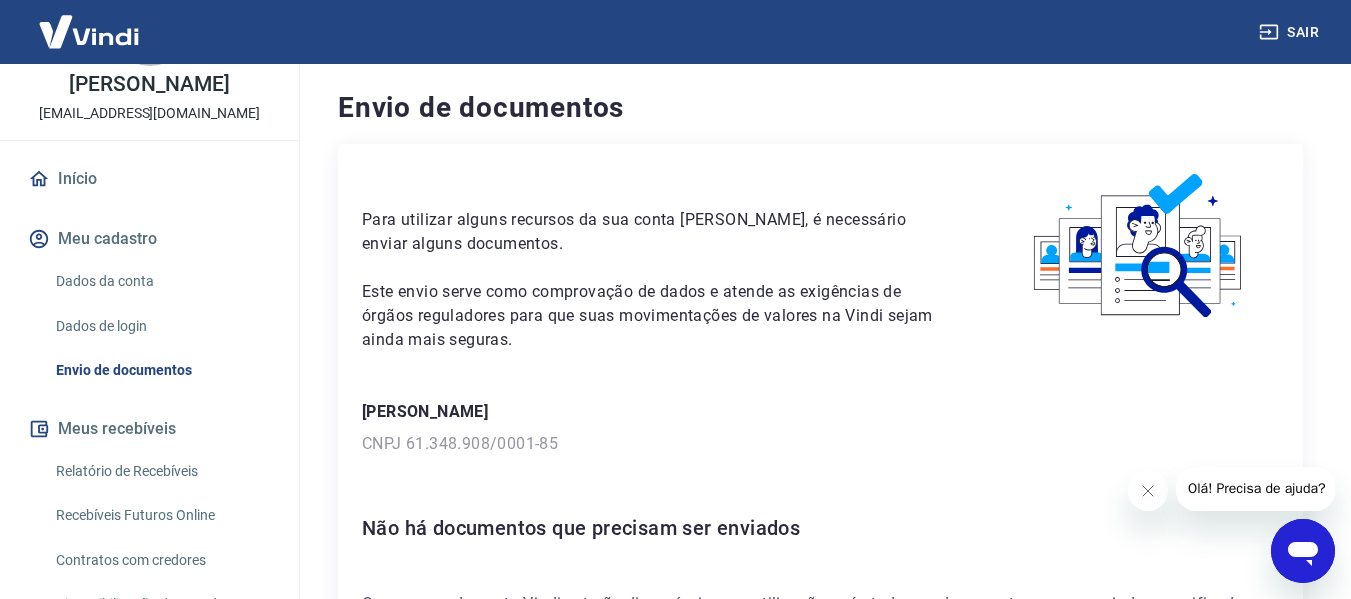 scroll, scrollTop: 0, scrollLeft: 0, axis: both 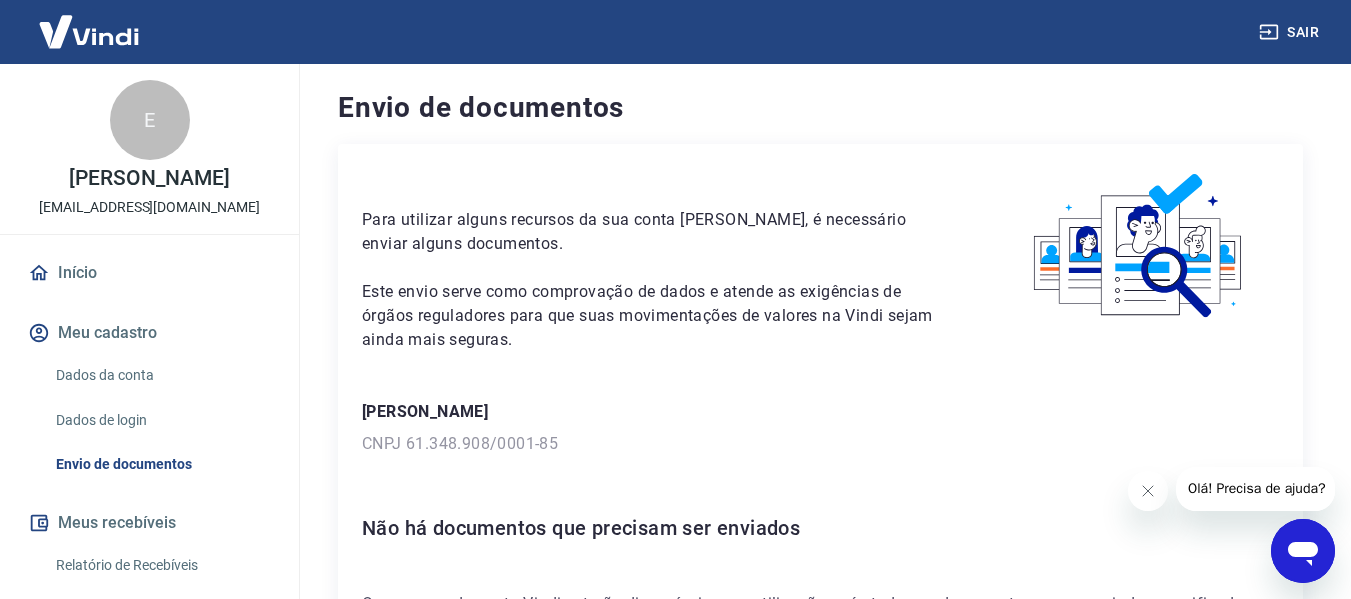 click on "Dados da conta" at bounding box center (161, 375) 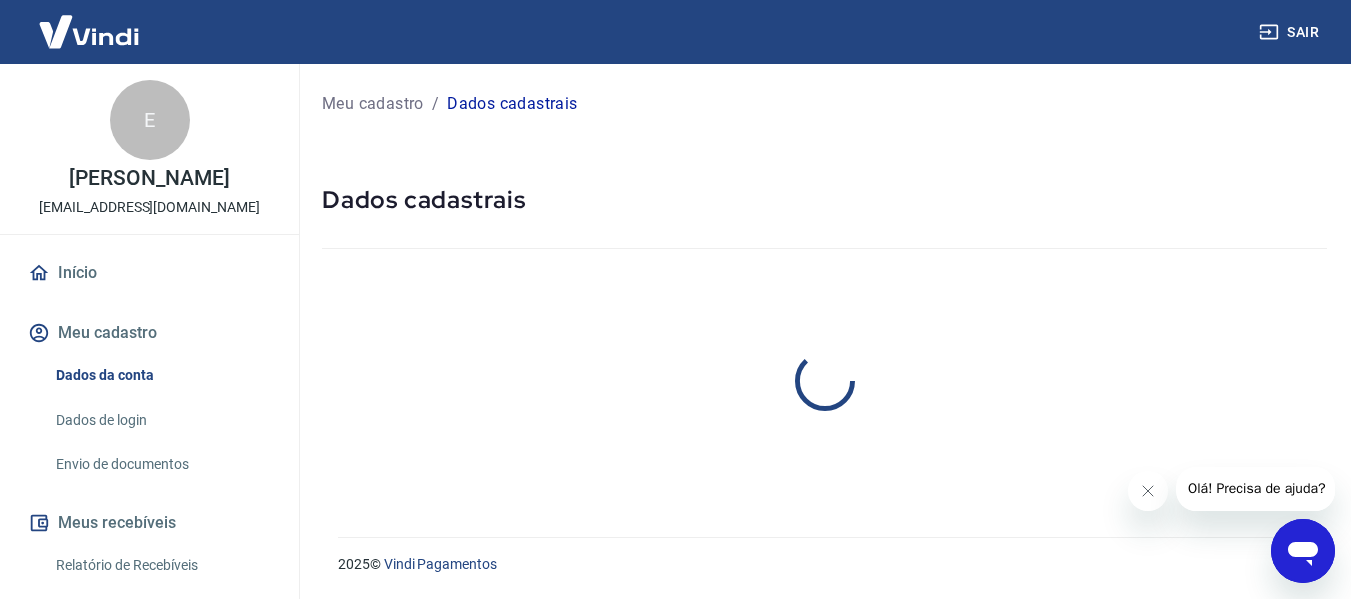 select on "SC" 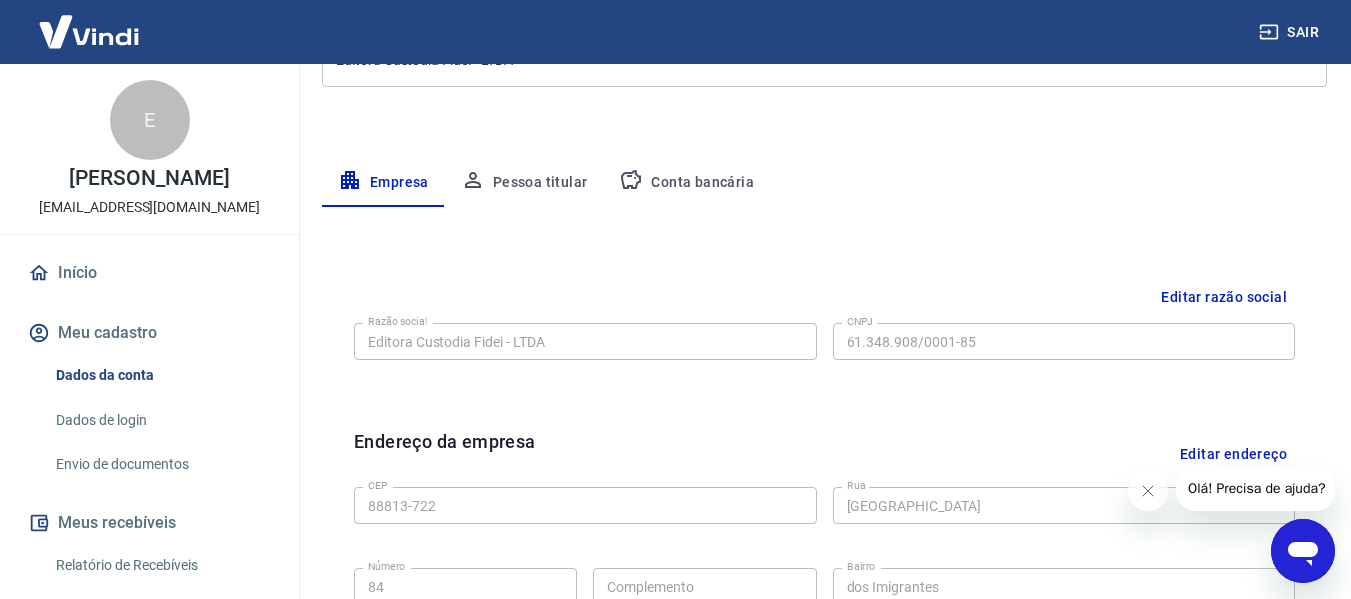 click on "Pessoa titular" at bounding box center (524, 183) 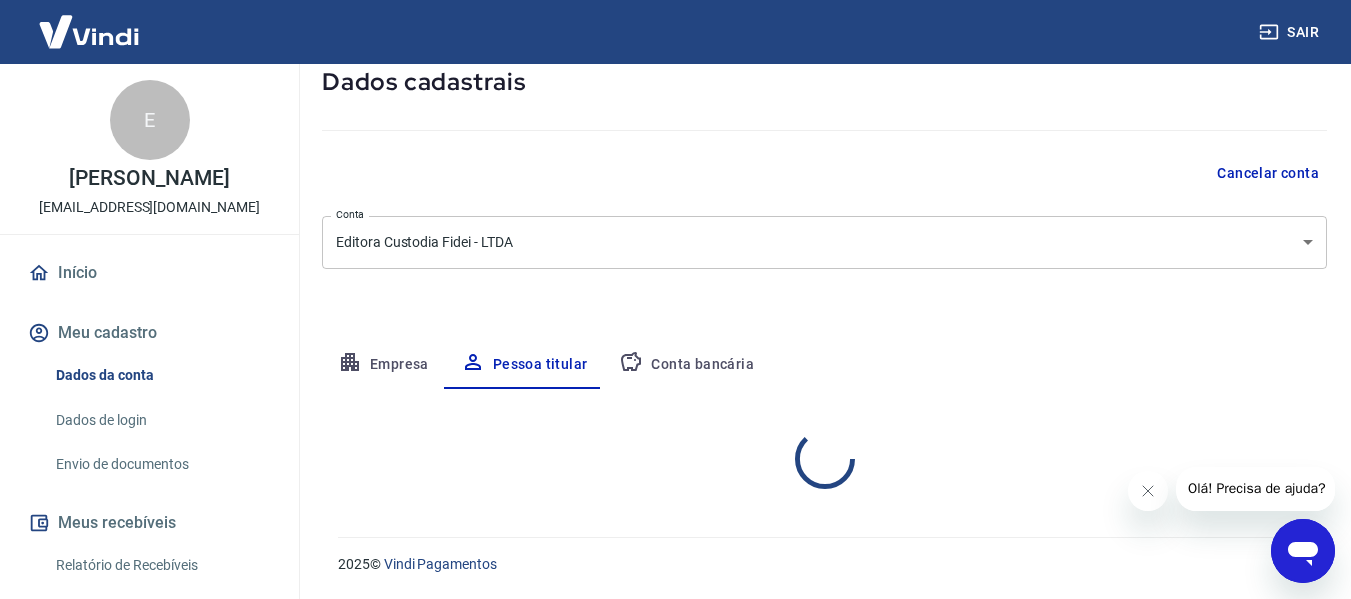 scroll, scrollTop: 201, scrollLeft: 0, axis: vertical 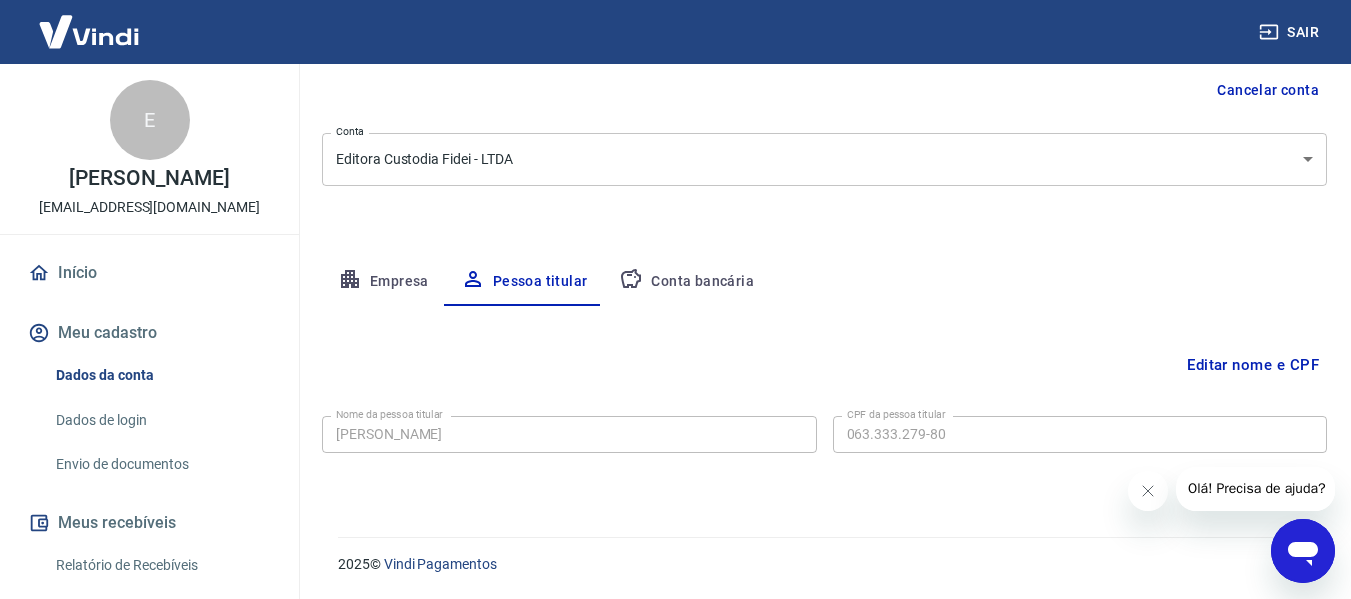 click on "Conta bancária" at bounding box center [686, 282] 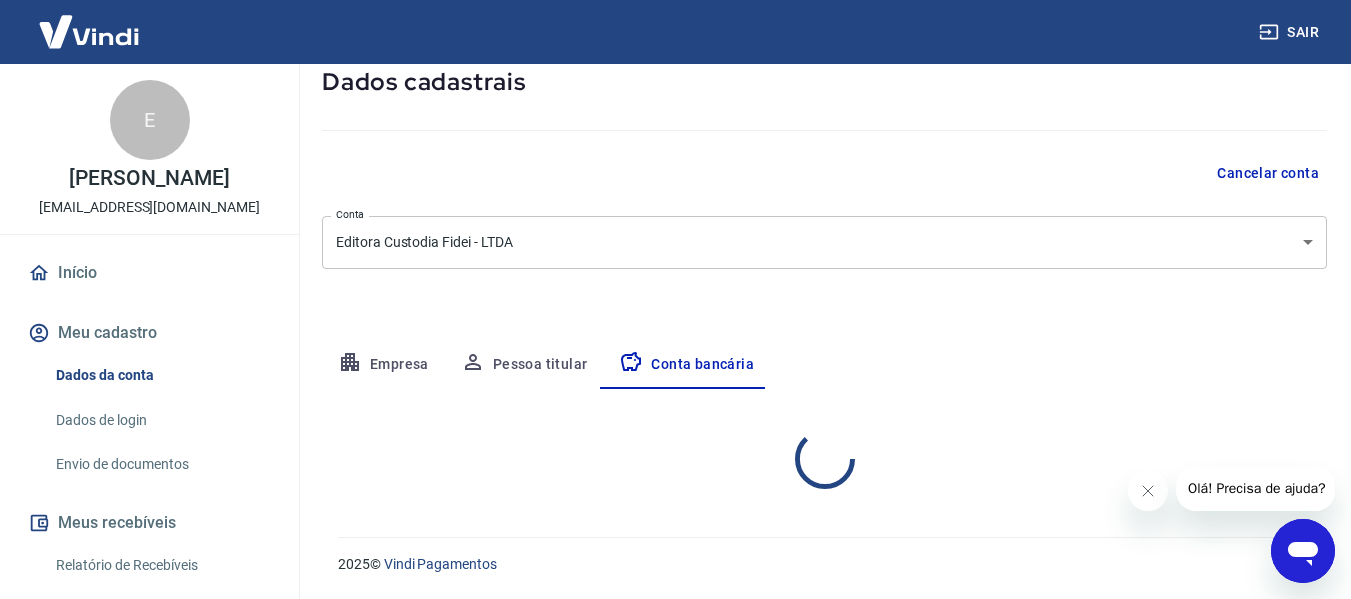 select on "1" 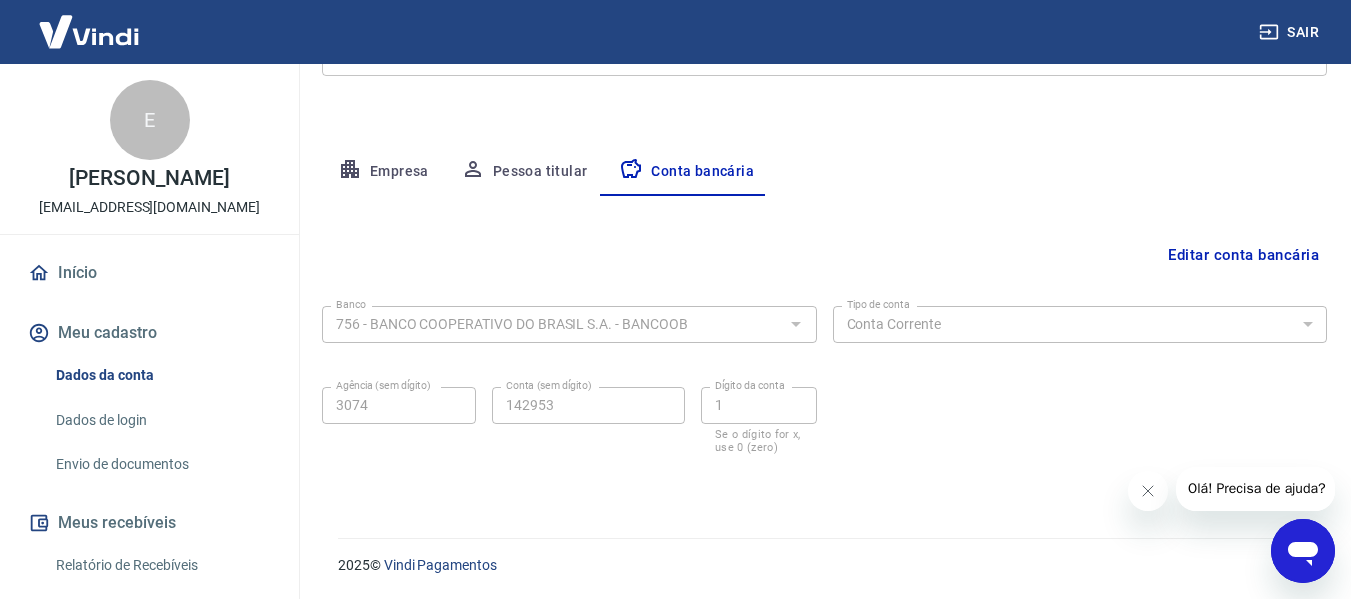 scroll, scrollTop: 312, scrollLeft: 0, axis: vertical 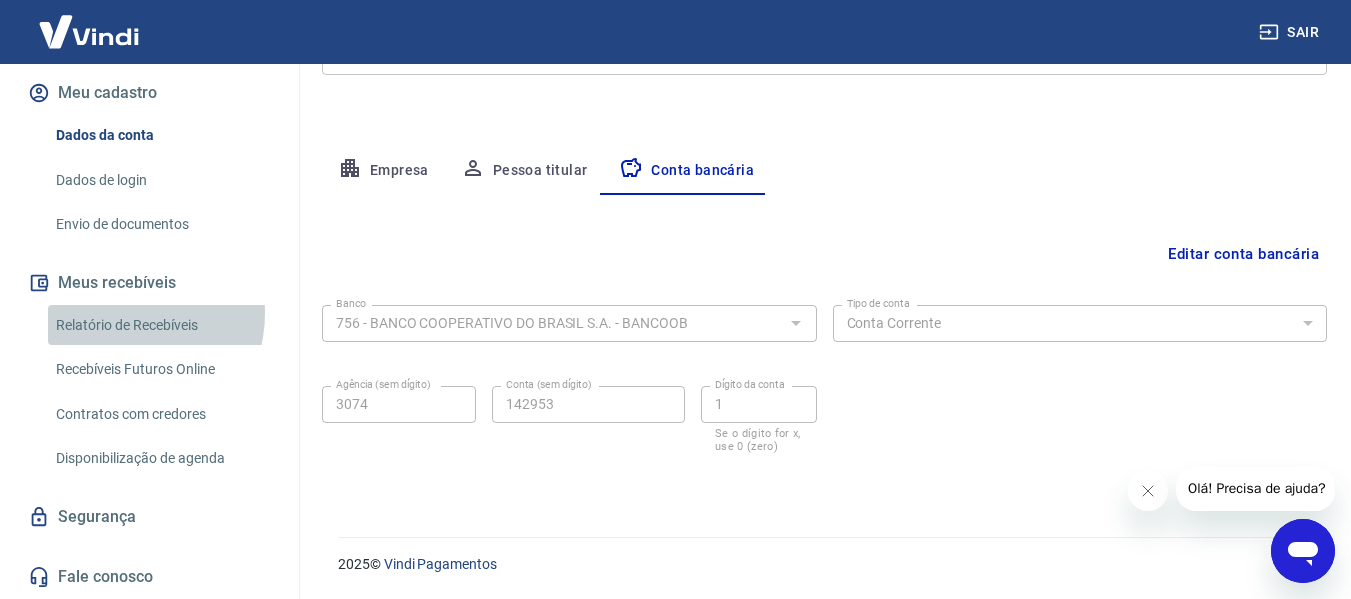 click on "Relatório de Recebíveis" at bounding box center (161, 325) 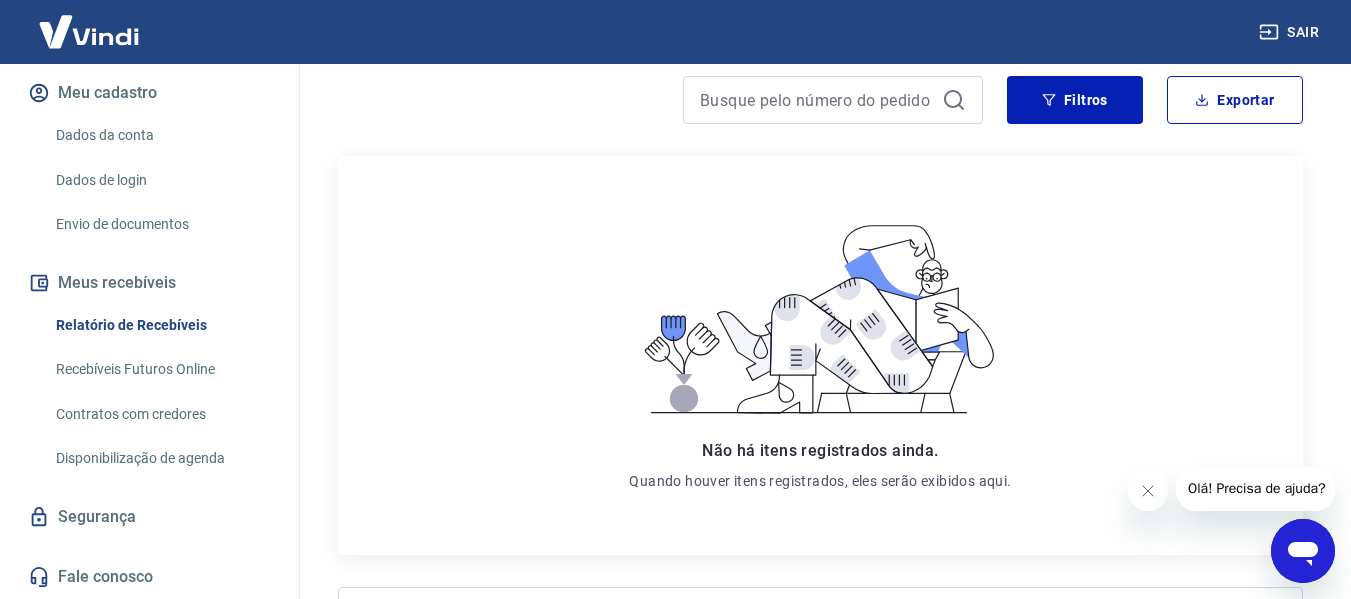 scroll, scrollTop: 200, scrollLeft: 0, axis: vertical 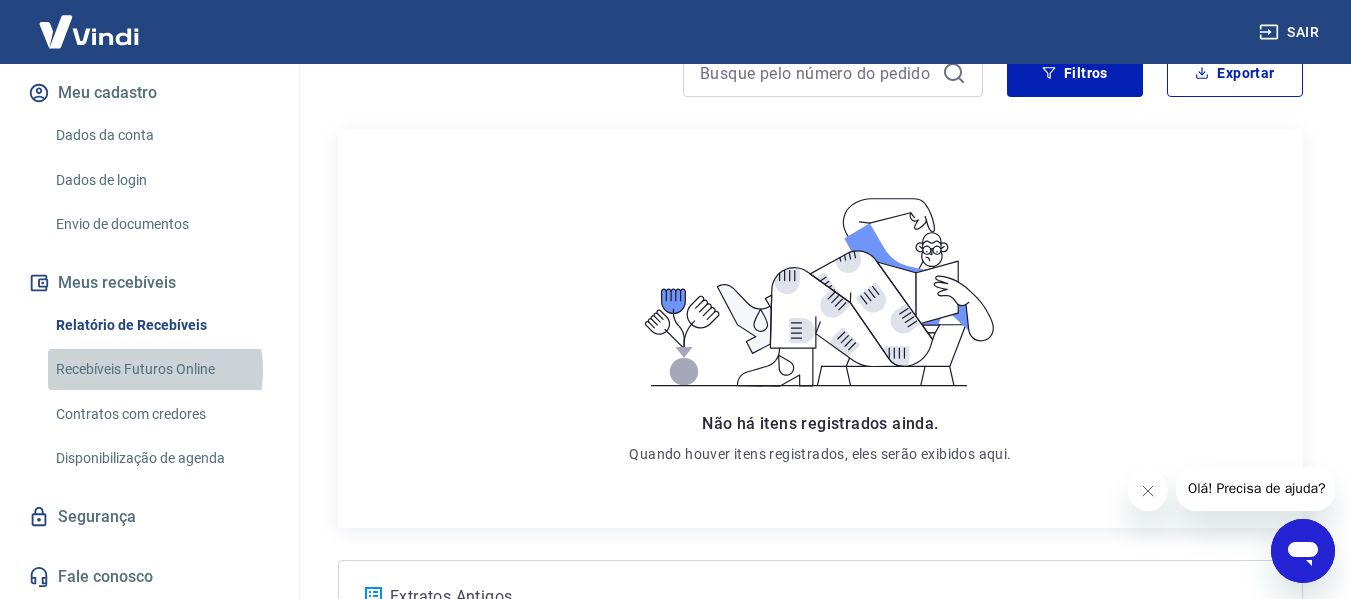 click on "Recebíveis Futuros Online" at bounding box center (161, 369) 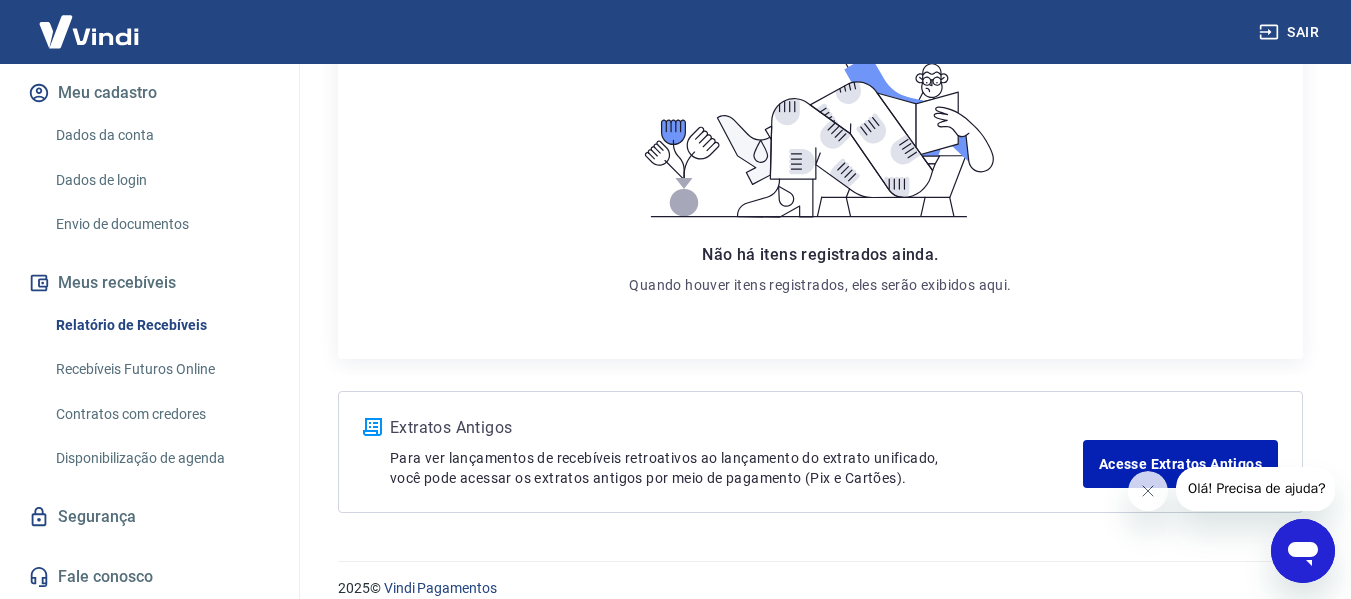 scroll, scrollTop: 394, scrollLeft: 0, axis: vertical 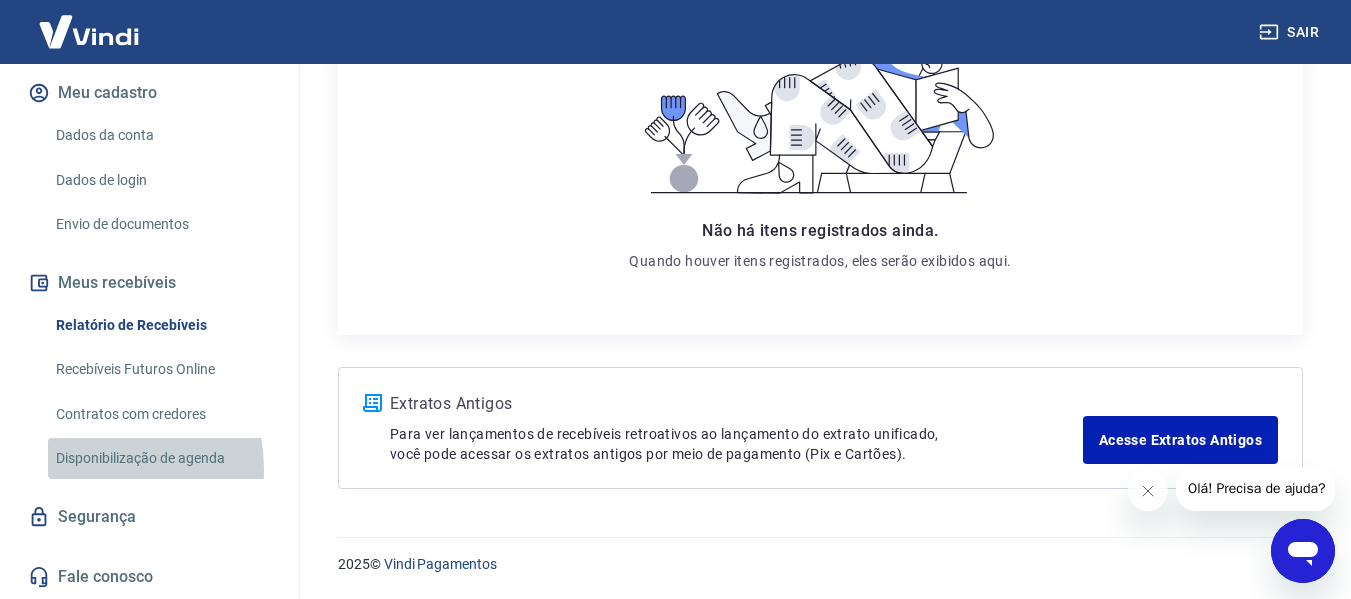 click on "Disponibilização de agenda" at bounding box center [161, 458] 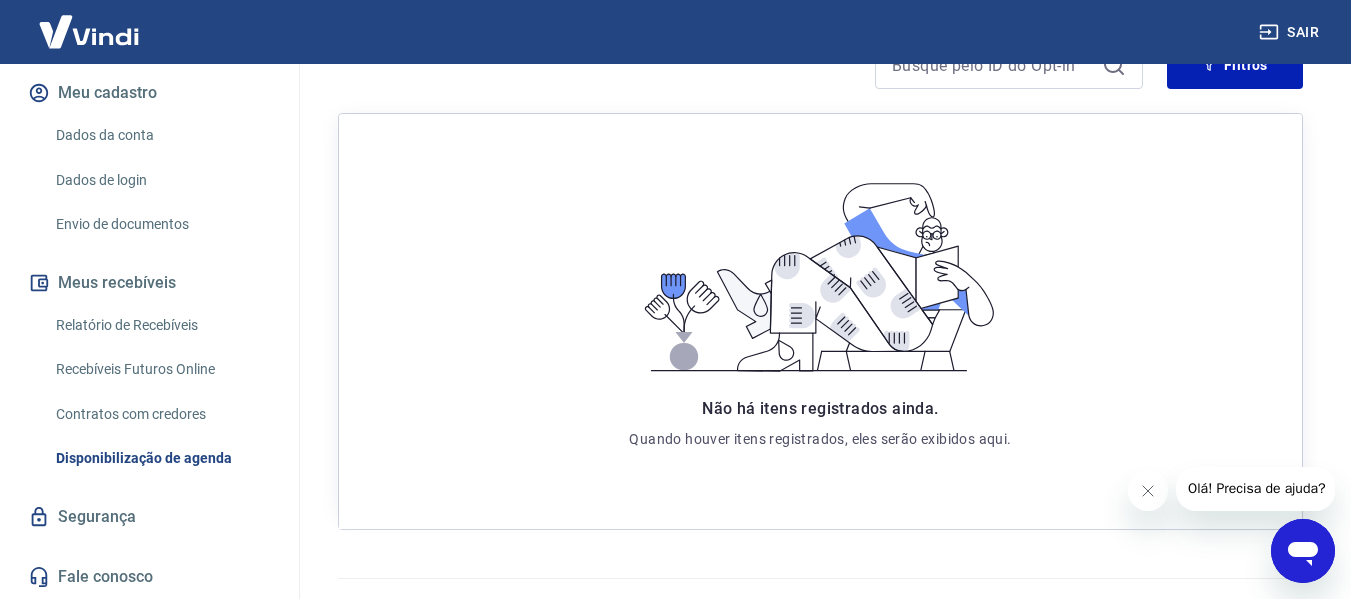 scroll, scrollTop: 386, scrollLeft: 0, axis: vertical 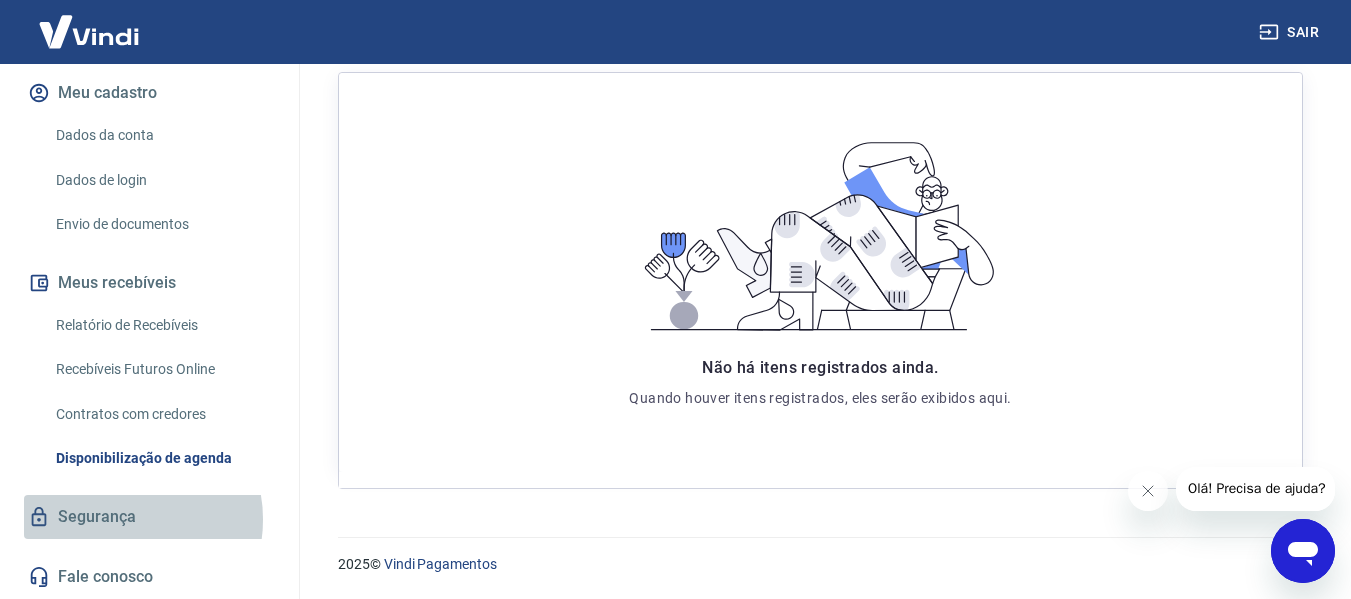 click on "Segurança" at bounding box center [149, 517] 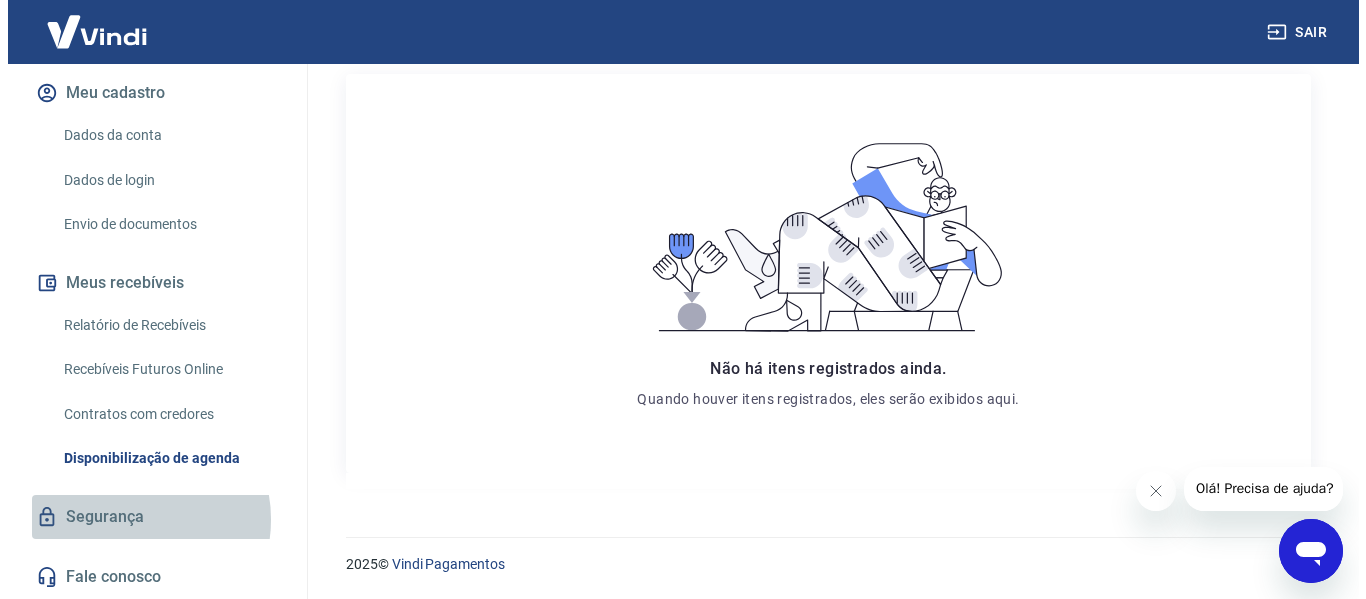 scroll, scrollTop: 0, scrollLeft: 0, axis: both 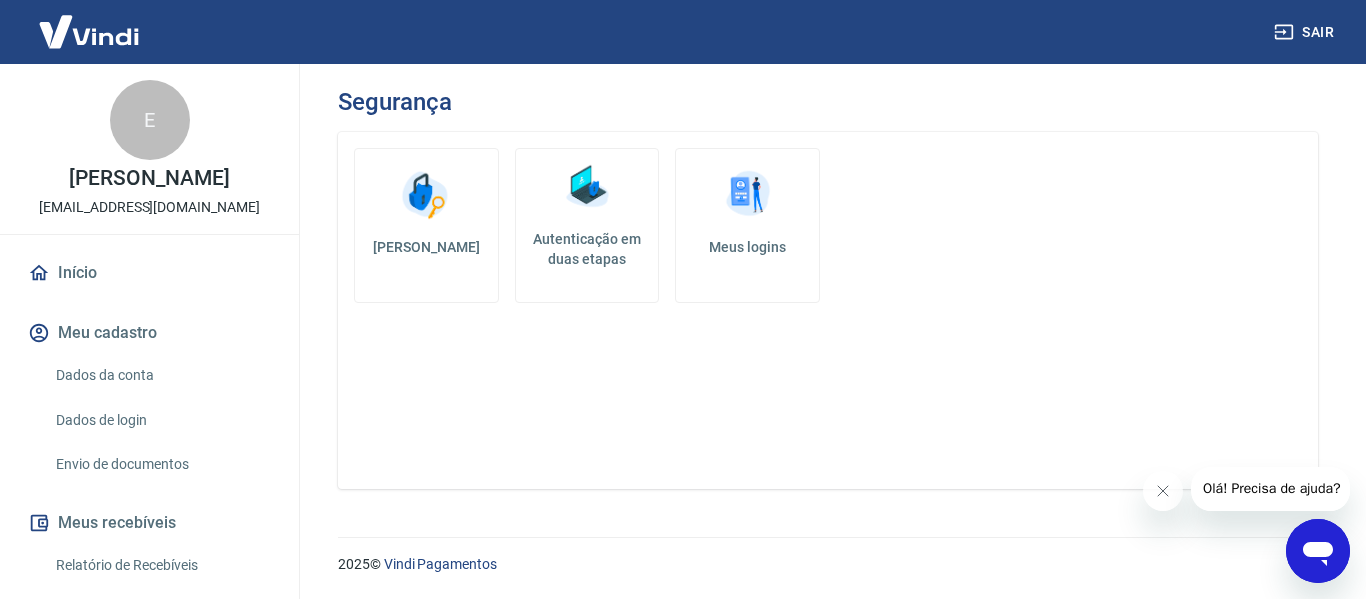 click on "Início" at bounding box center [149, 273] 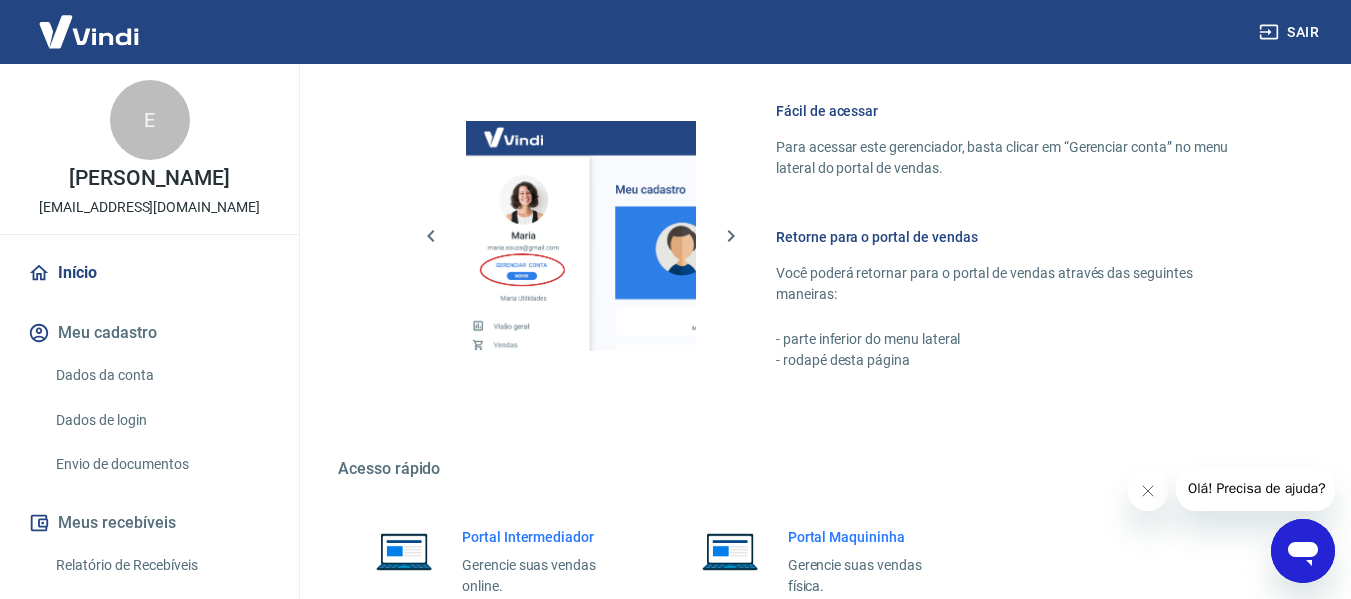 scroll, scrollTop: 1249, scrollLeft: 0, axis: vertical 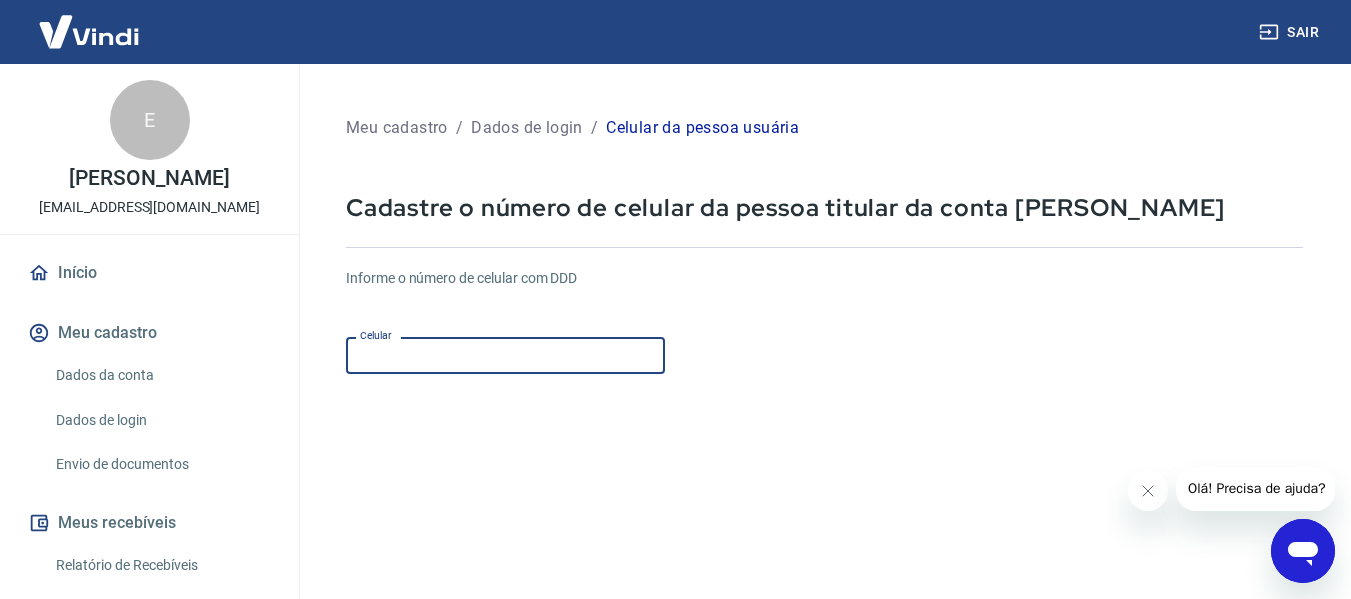 drag, startPoint x: 400, startPoint y: 360, endPoint x: 349, endPoint y: 359, distance: 51.009804 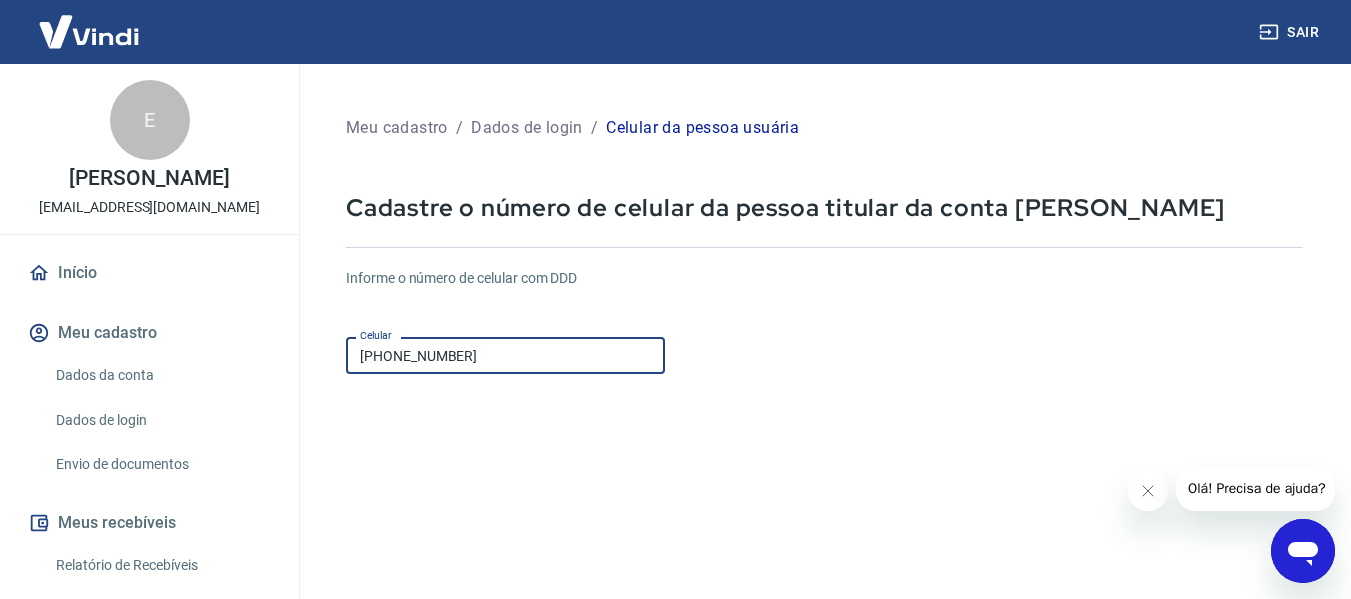 type on "(19) 98386-4000" 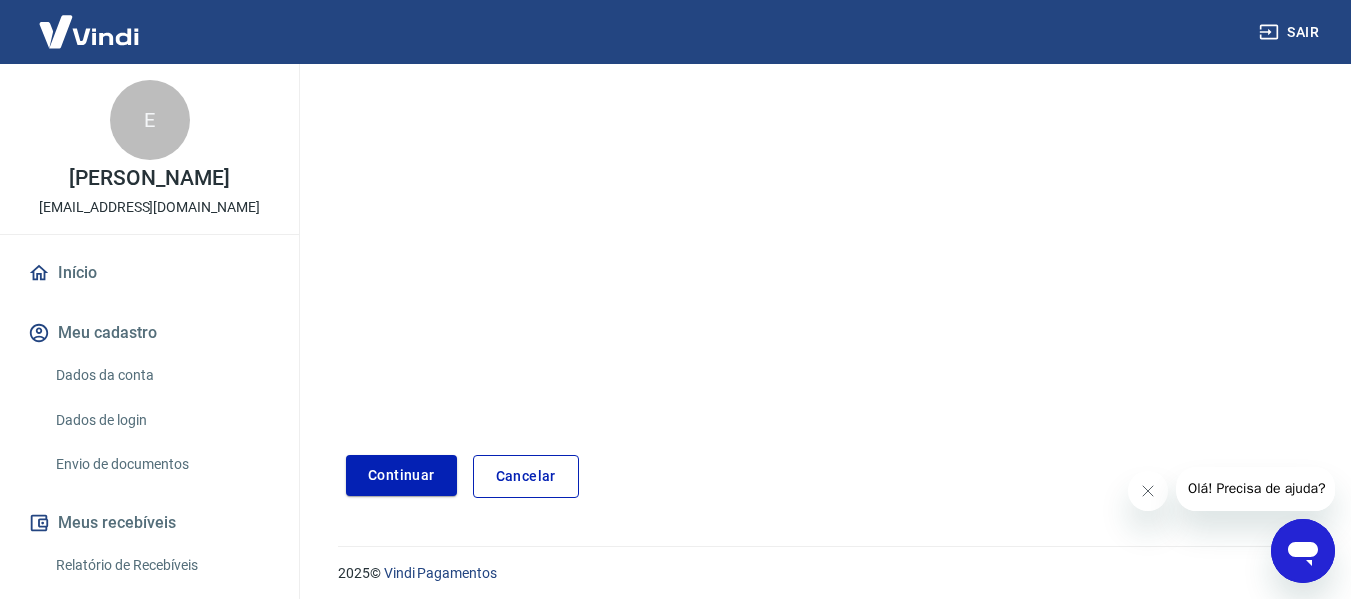 scroll, scrollTop: 348, scrollLeft: 0, axis: vertical 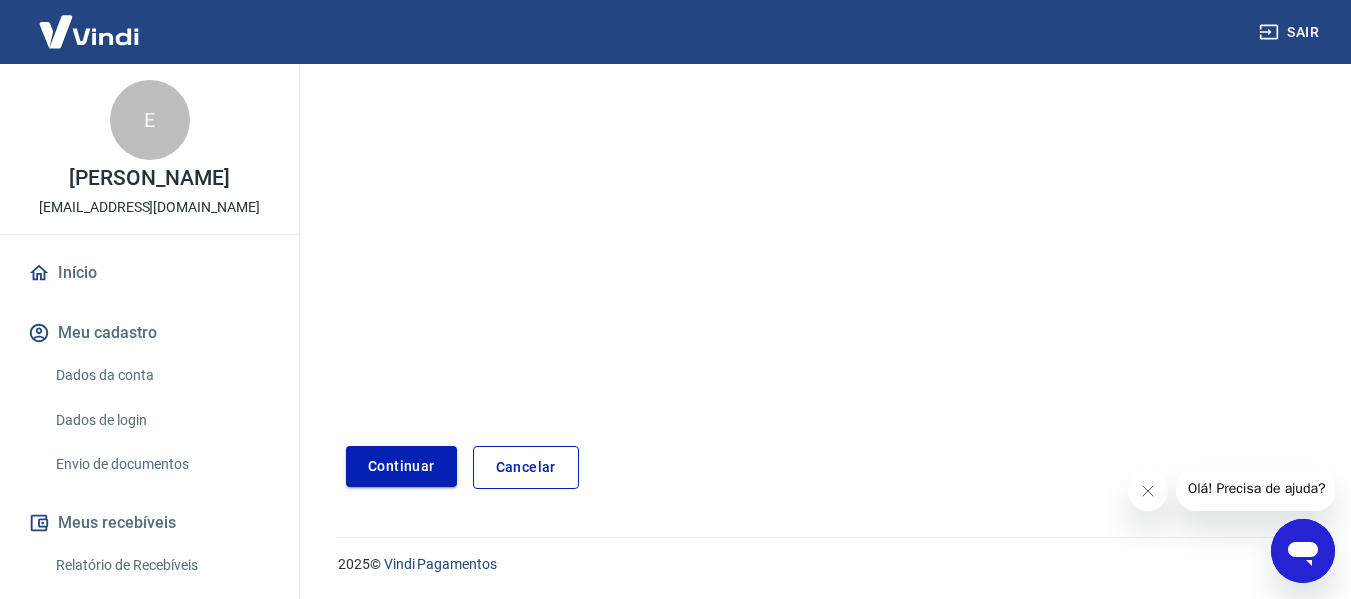click on "Continuar" at bounding box center (401, 466) 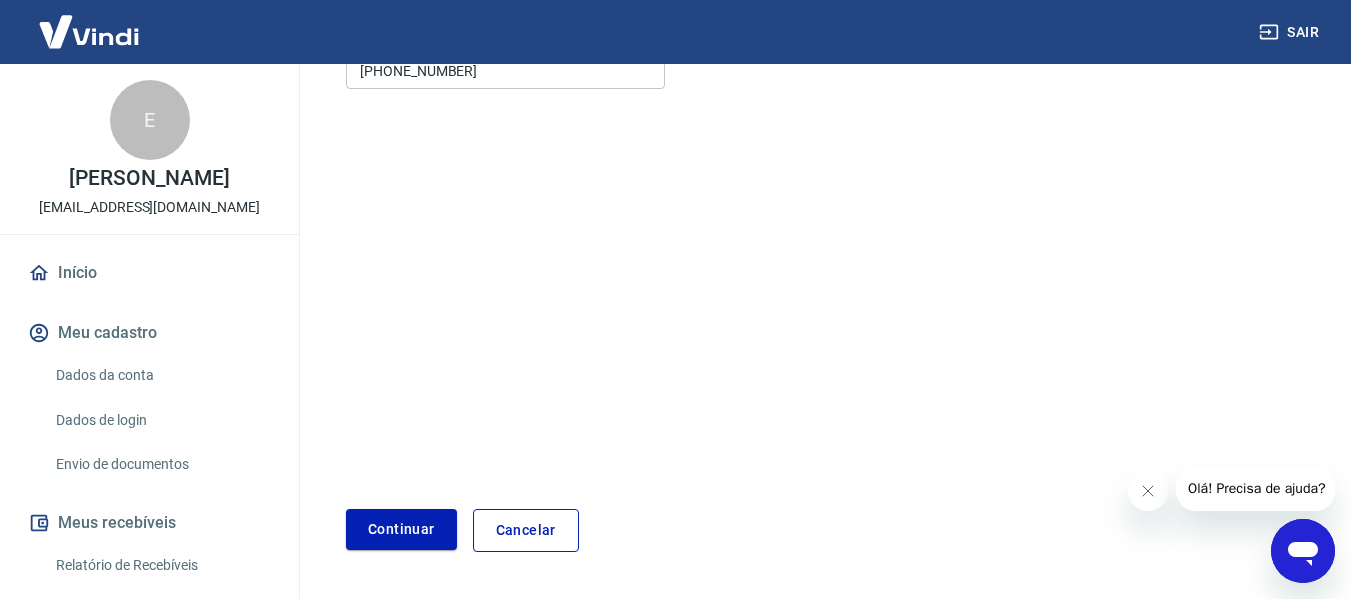 scroll, scrollTop: 348, scrollLeft: 0, axis: vertical 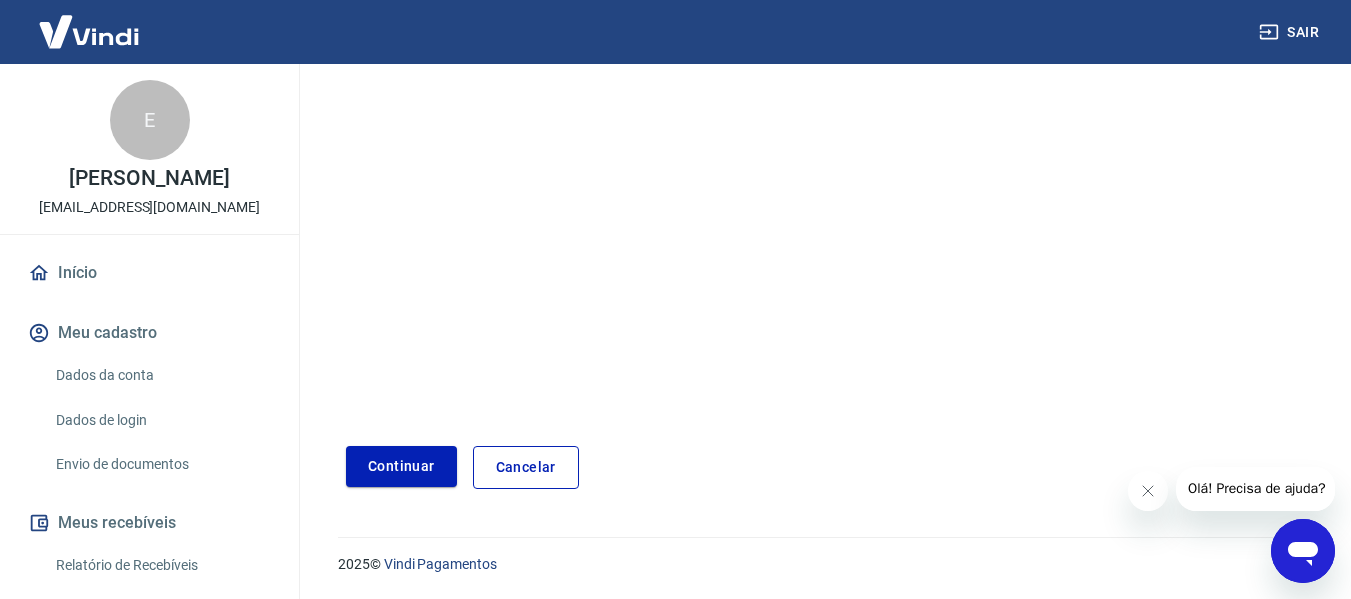 click on "Cancelar" at bounding box center (526, 467) 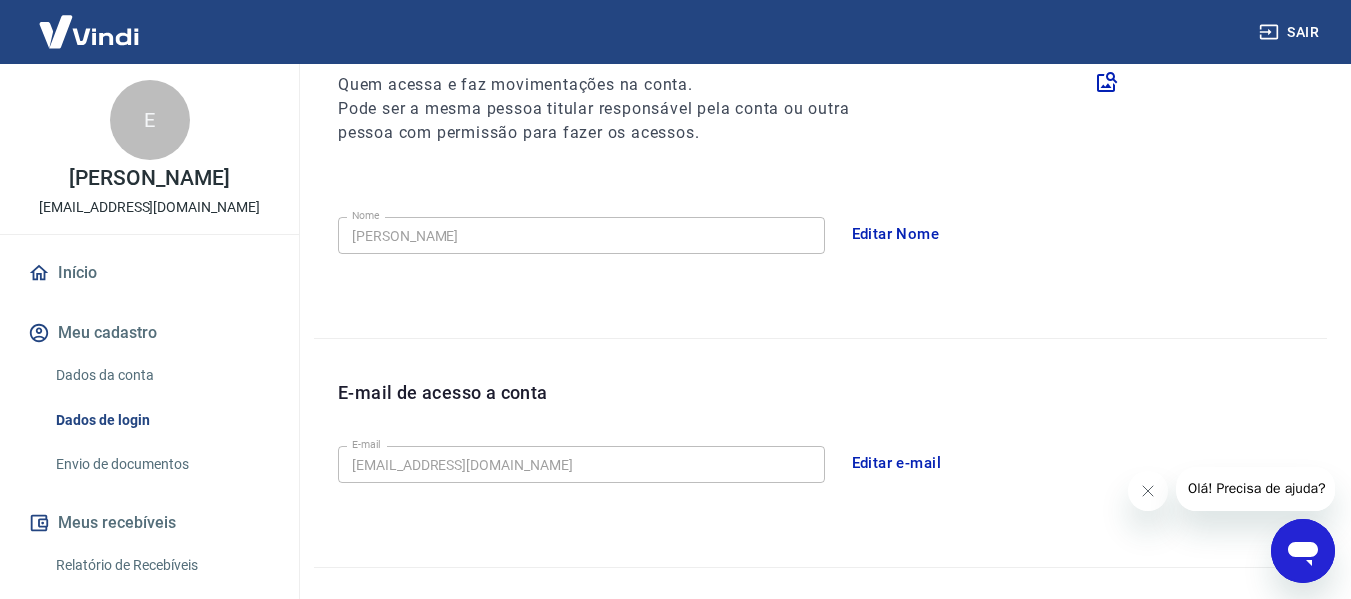 scroll, scrollTop: 0, scrollLeft: 0, axis: both 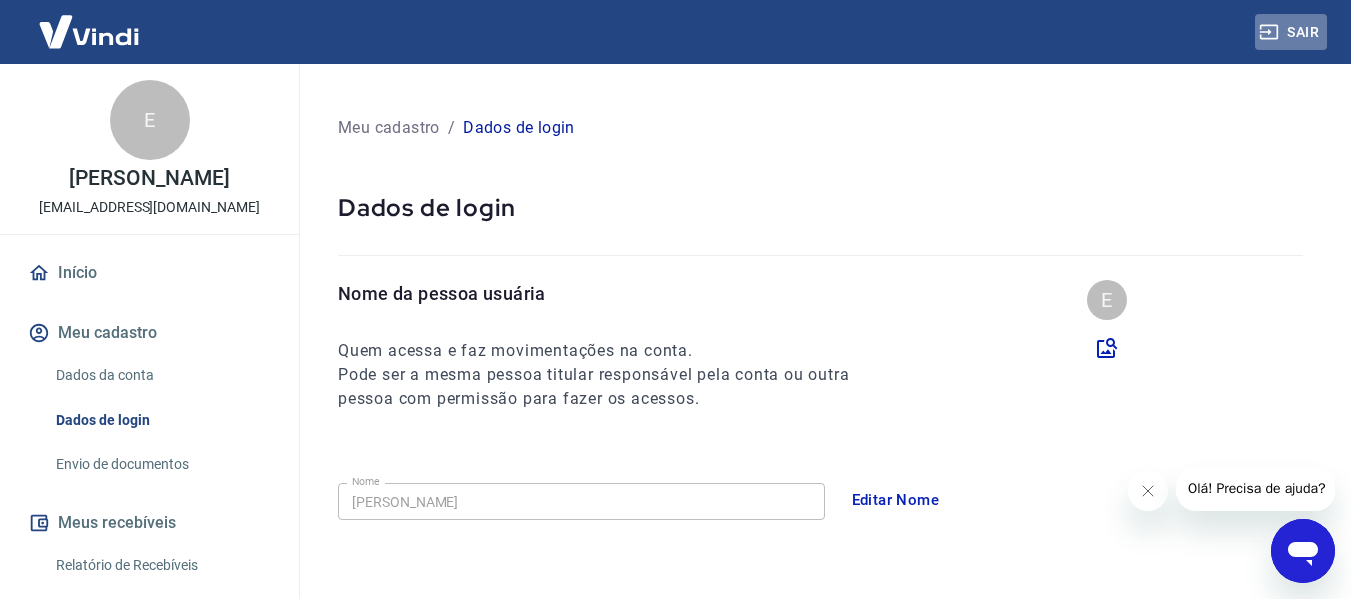 click on "Sair" at bounding box center [1291, 32] 